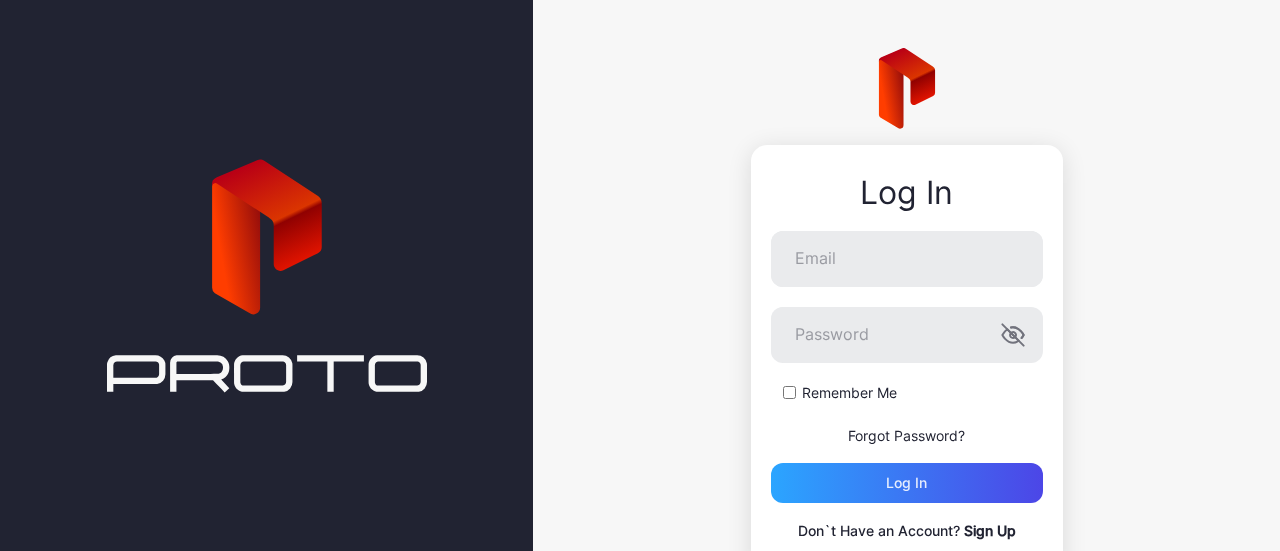 scroll, scrollTop: 0, scrollLeft: 0, axis: both 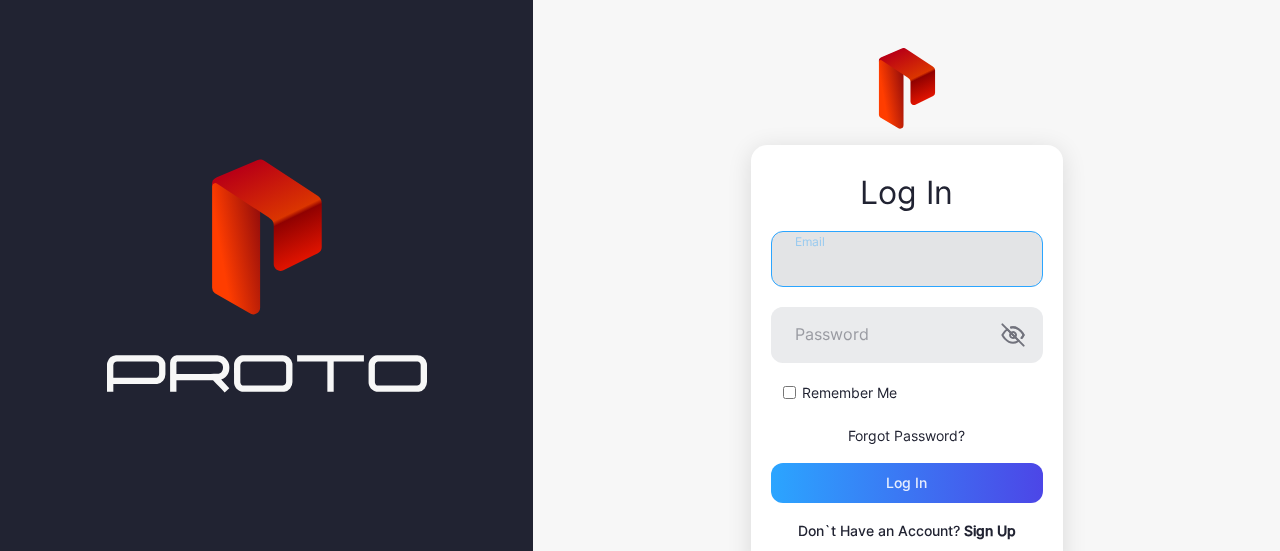 click on "Email" at bounding box center [907, 259] 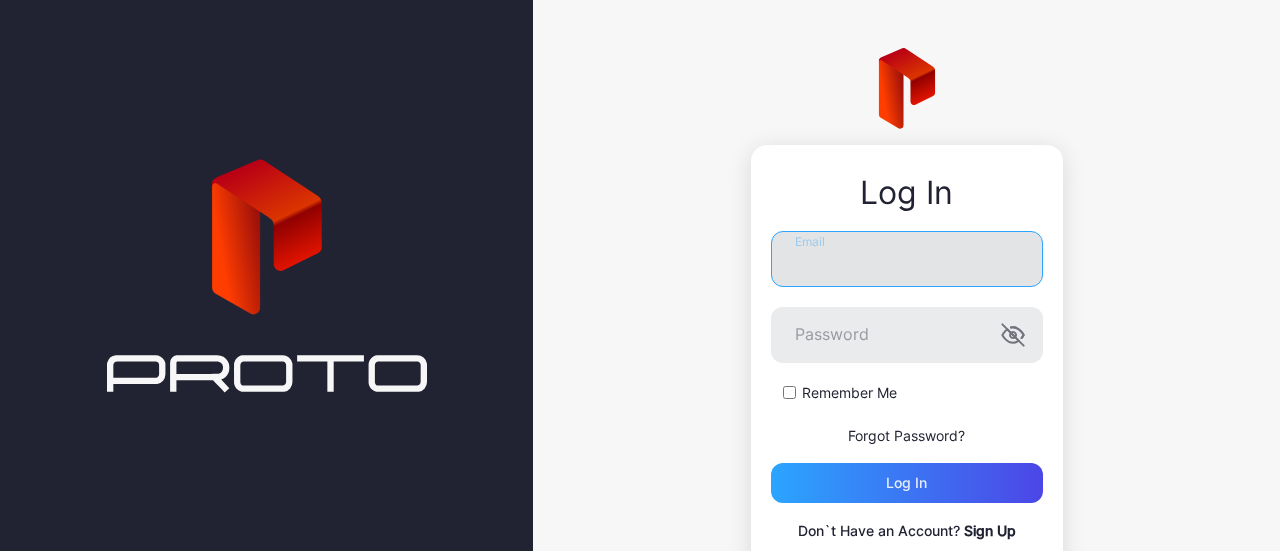 type on "**********" 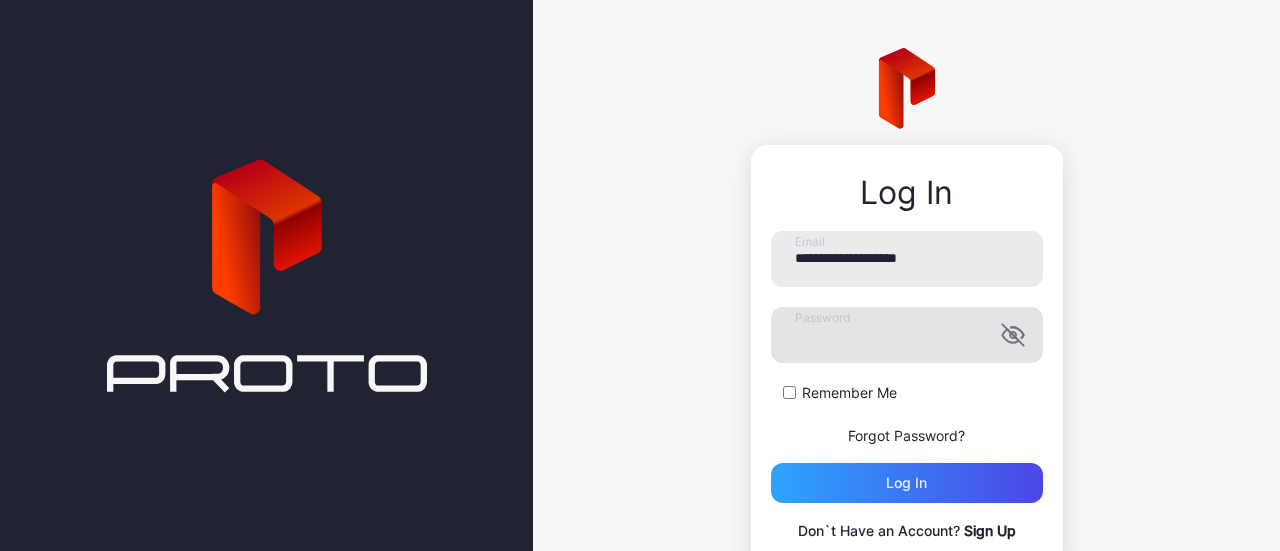 click 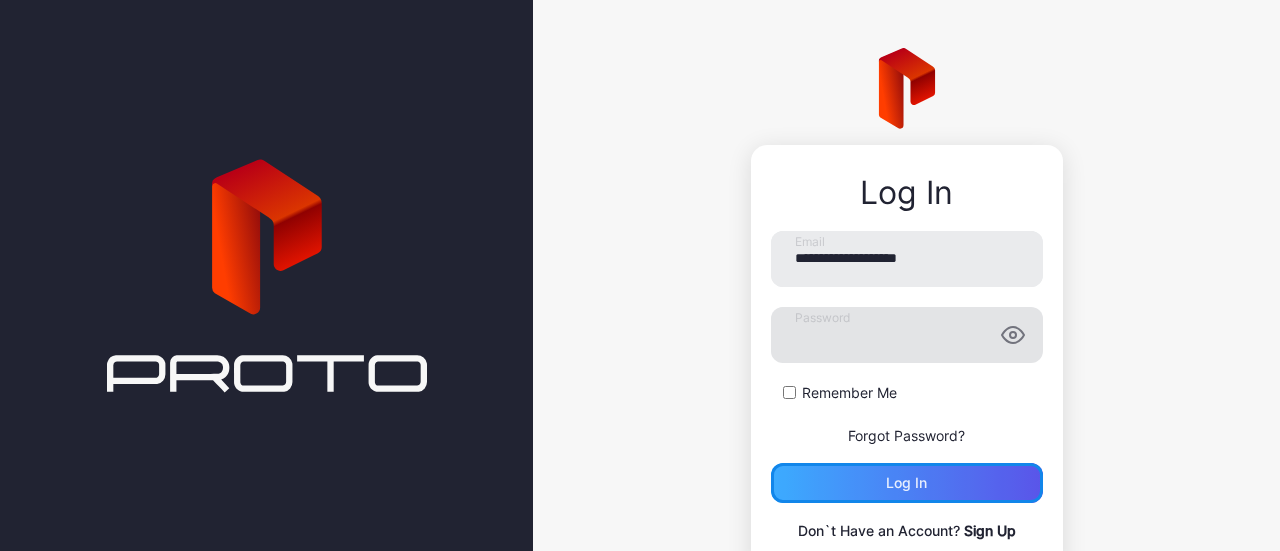 click on "Log in" at bounding box center [906, 483] 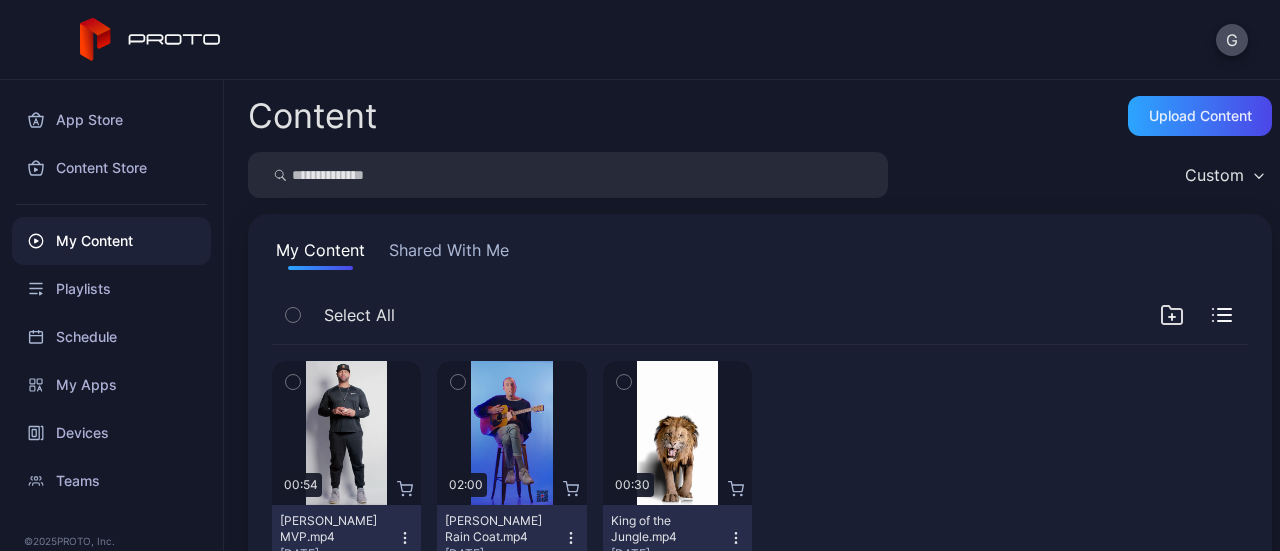 scroll, scrollTop: 74, scrollLeft: 0, axis: vertical 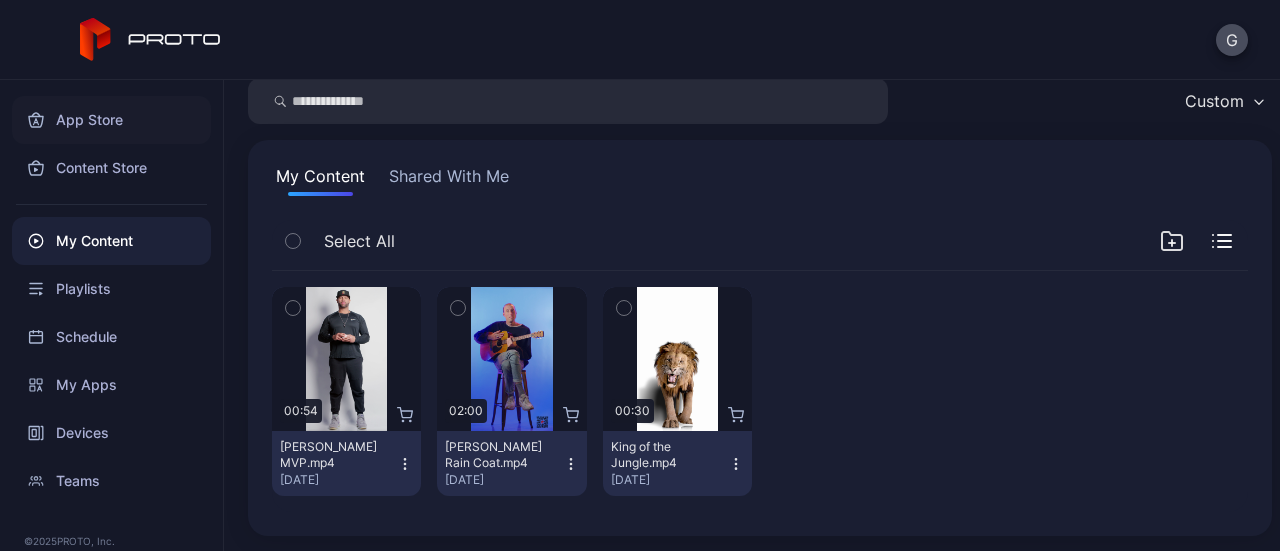 click on "App Store" at bounding box center [111, 120] 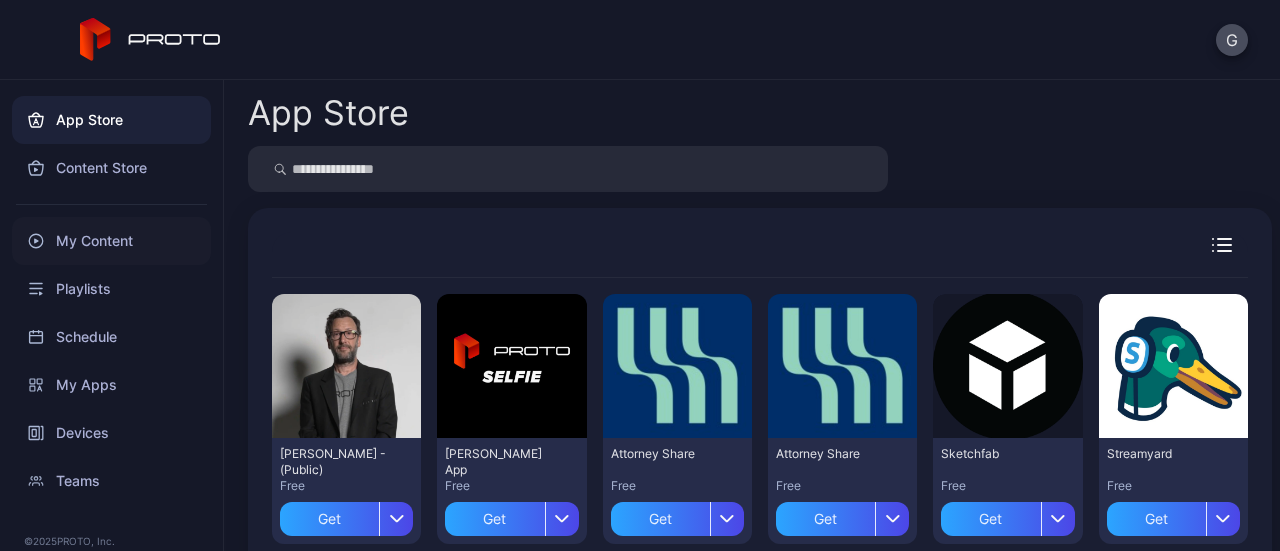click on "My Content" at bounding box center [111, 241] 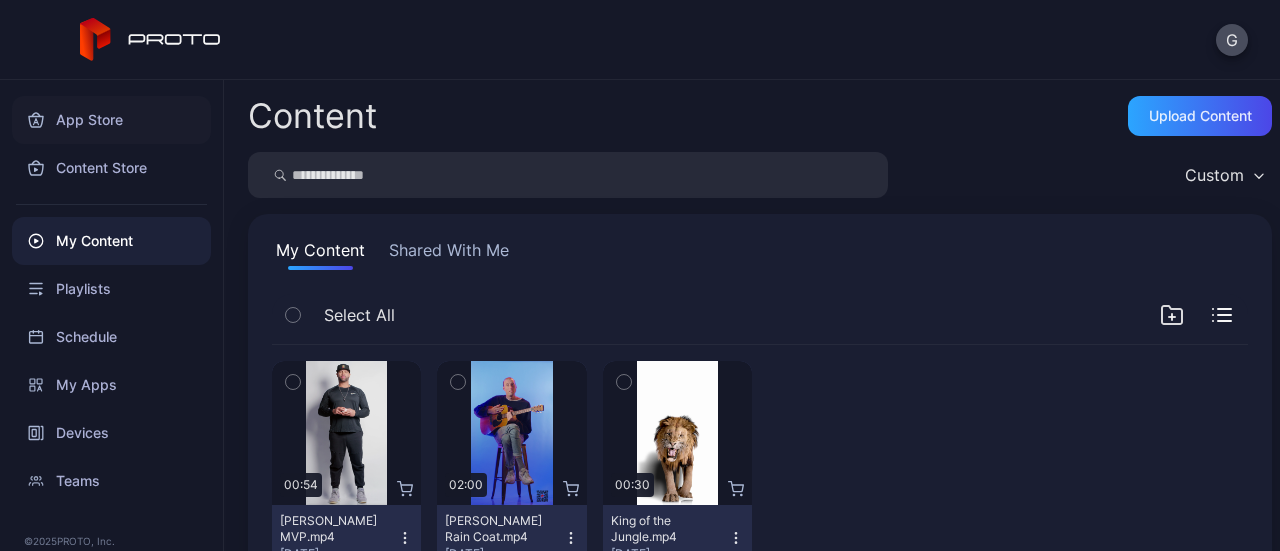 click on "App Store" at bounding box center (111, 120) 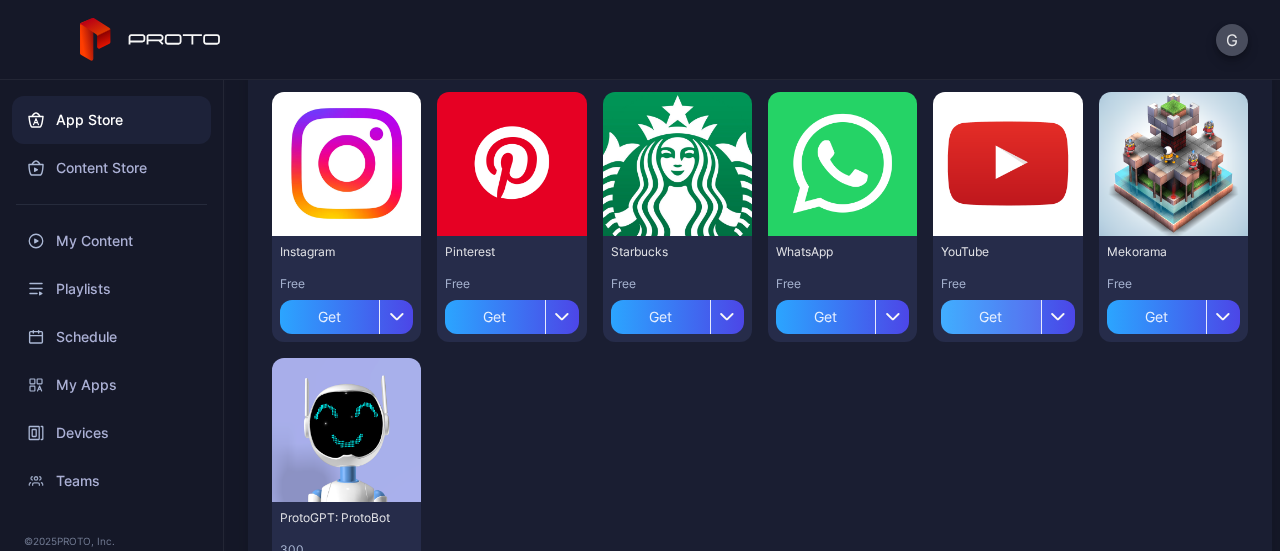 scroll, scrollTop: 900, scrollLeft: 0, axis: vertical 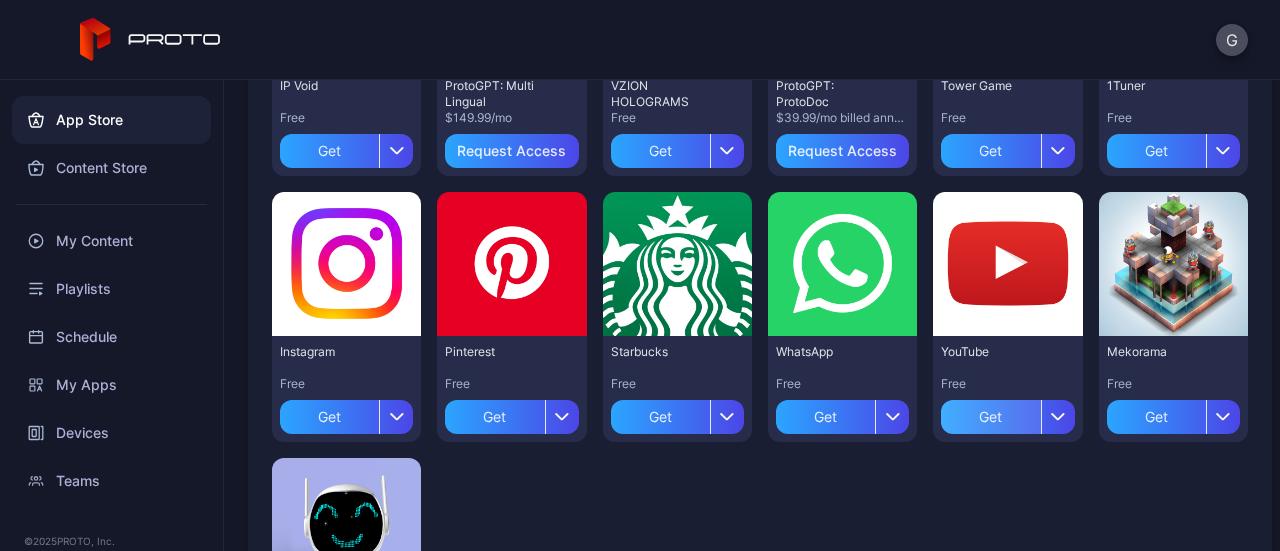 click on "Get" at bounding box center [990, 417] 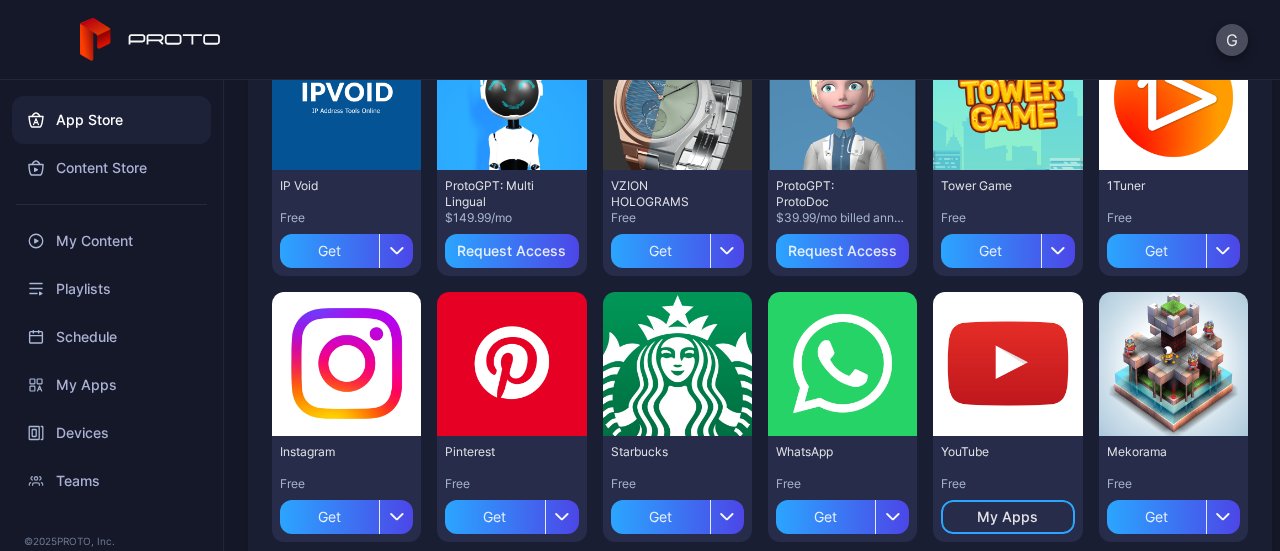 scroll, scrollTop: 900, scrollLeft: 0, axis: vertical 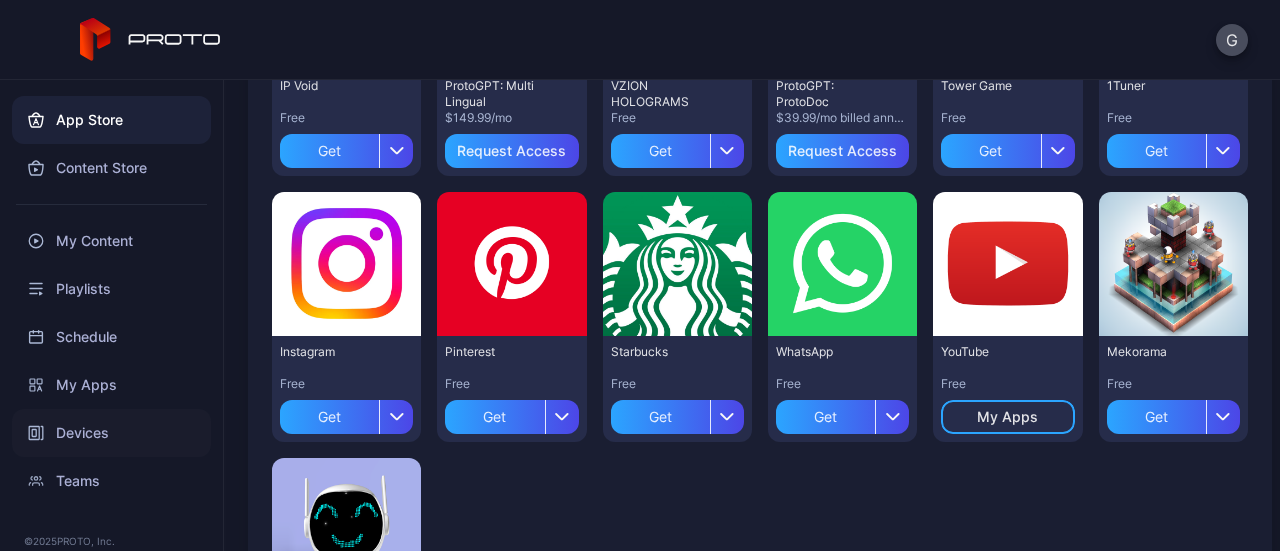 click on "Devices" at bounding box center (111, 433) 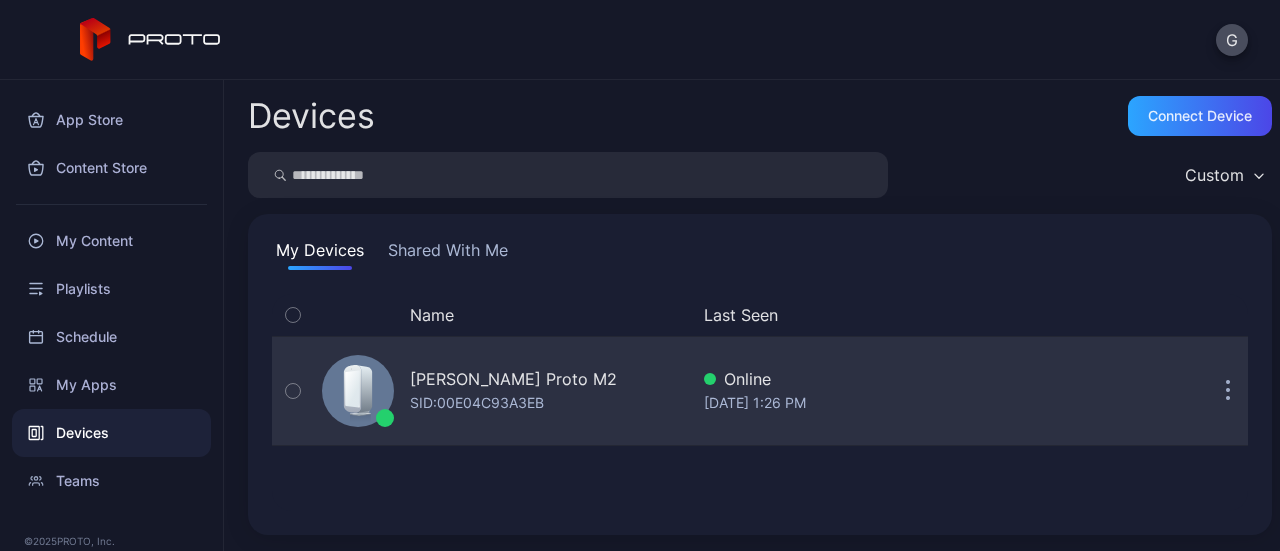 click 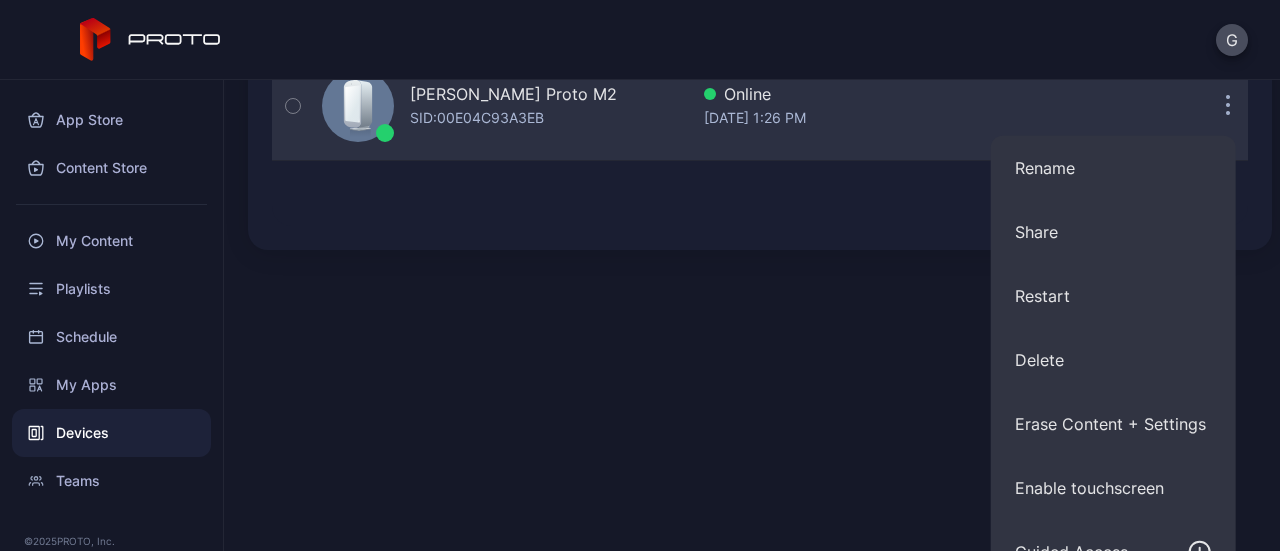scroll, scrollTop: 300, scrollLeft: 0, axis: vertical 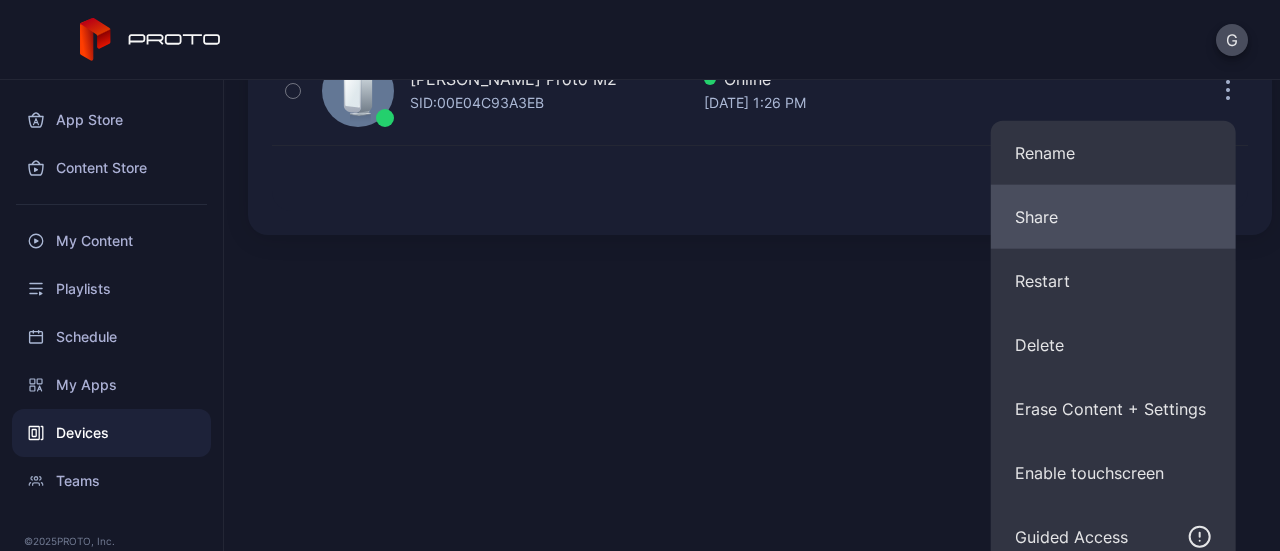 click on "Share" at bounding box center (1113, 217) 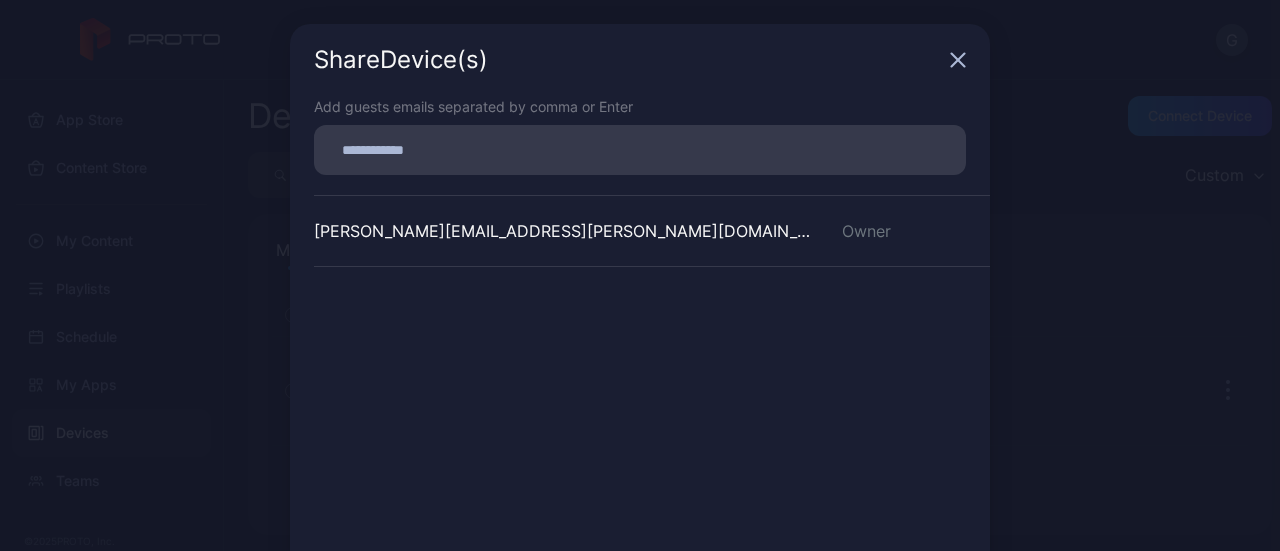 click at bounding box center (640, 150) 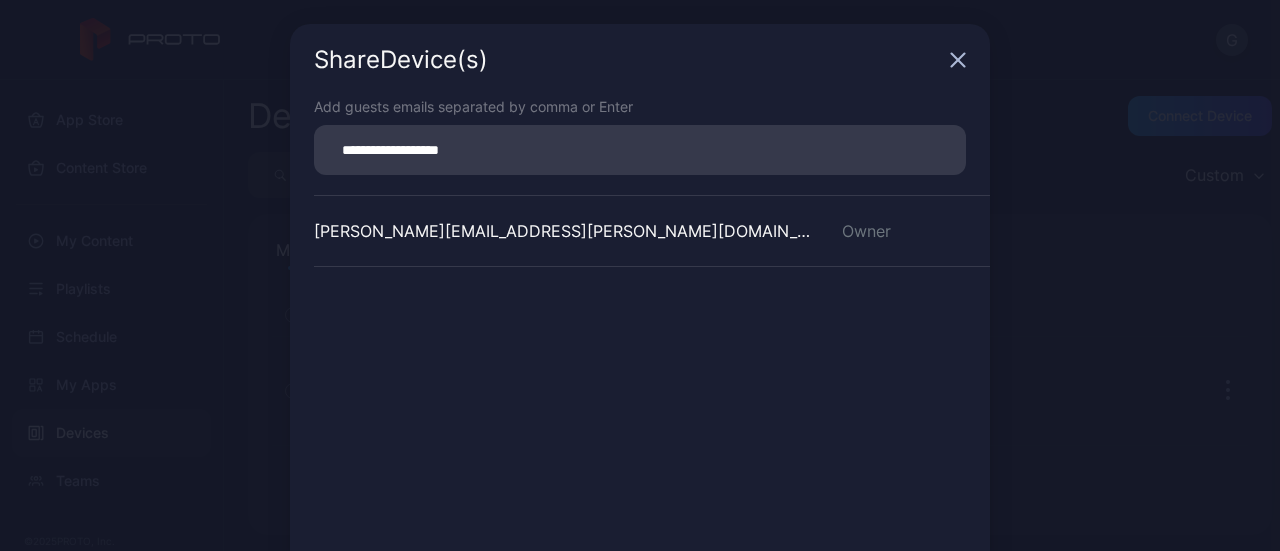 click on "**********" at bounding box center [640, 150] 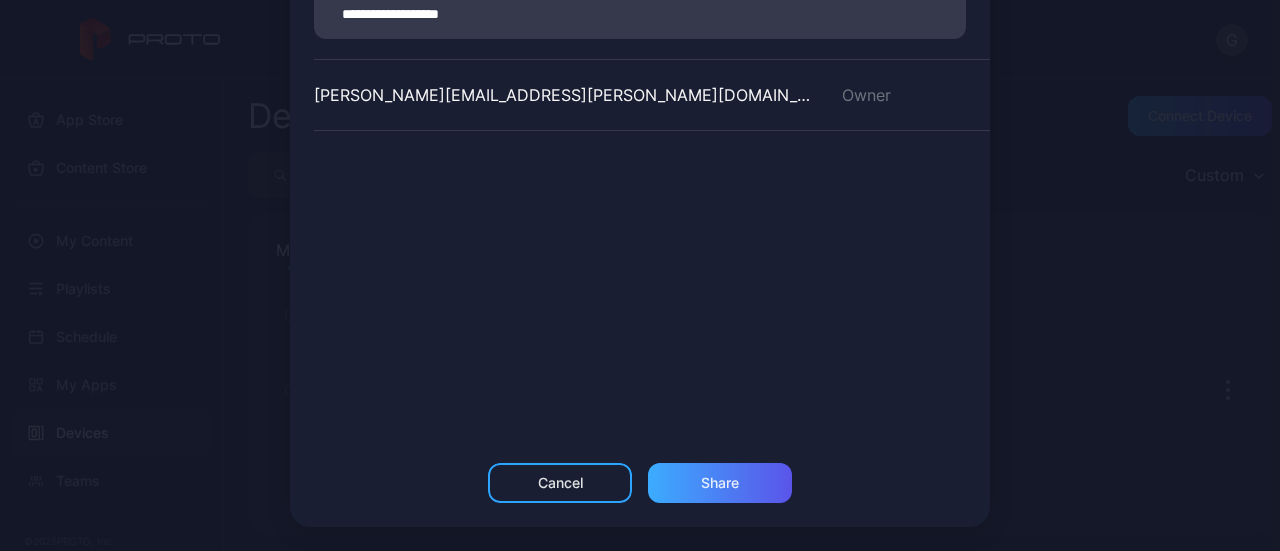 type on "**********" 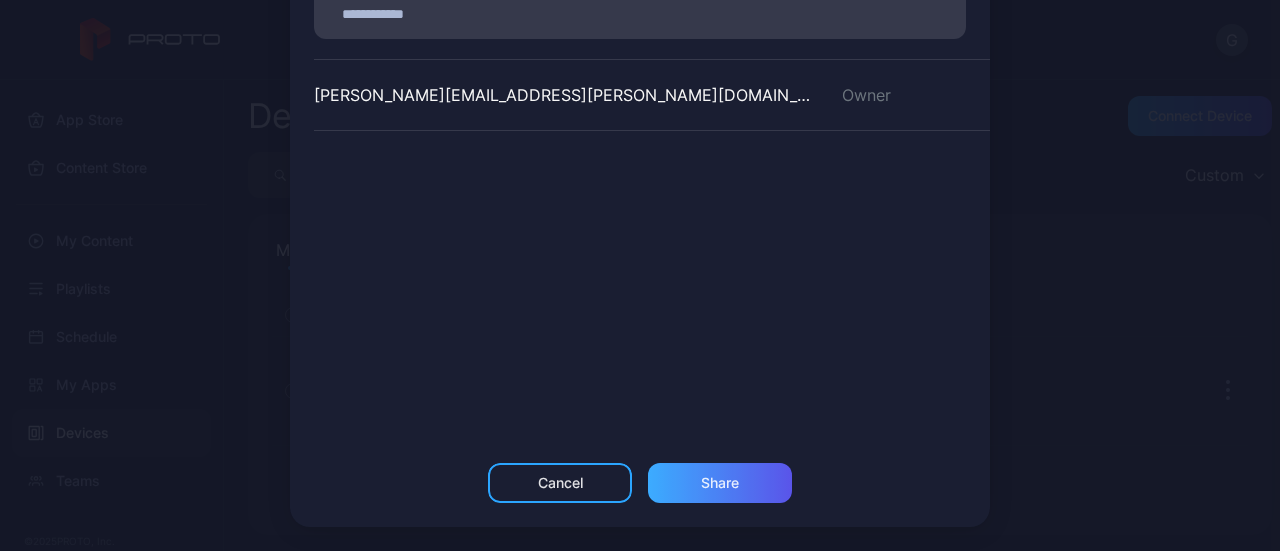 click on "Share" at bounding box center [720, 483] 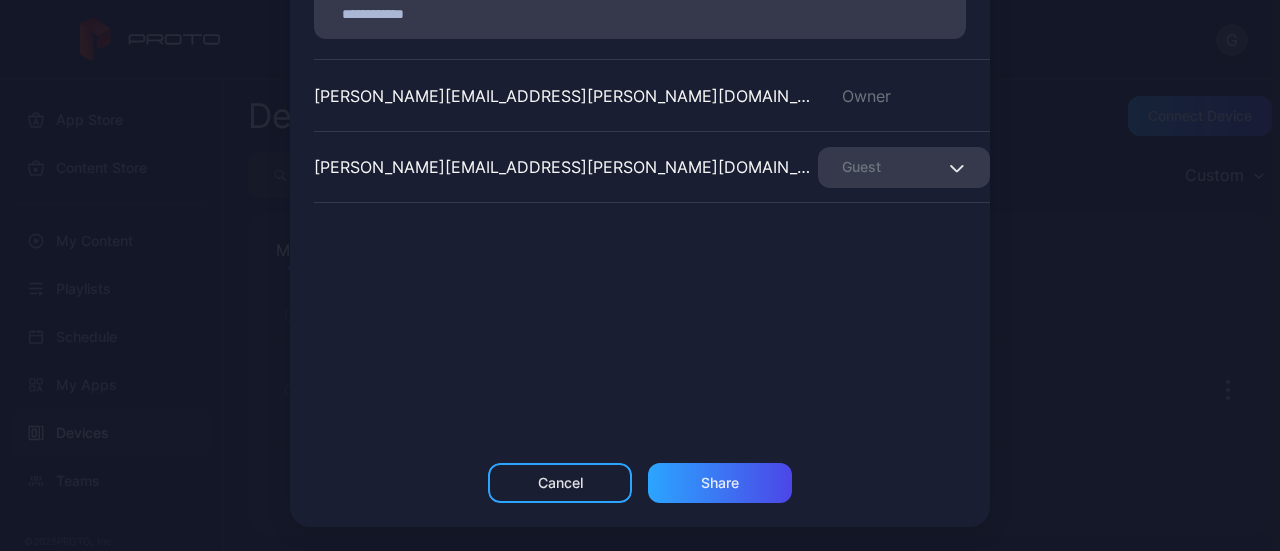 scroll, scrollTop: 136, scrollLeft: 0, axis: vertical 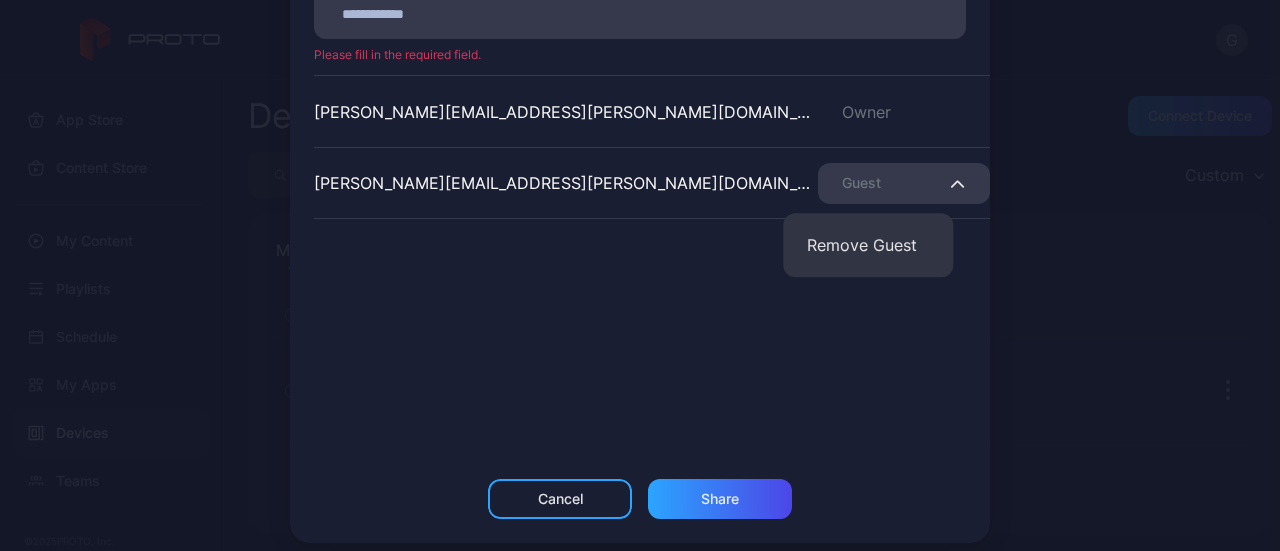 click on "[PERSON_NAME][EMAIL_ADDRESS][PERSON_NAME][DOMAIN_NAME] Owner [PERSON_NAME][DOMAIN_NAME][EMAIL_ADDRESS][PERSON_NAME][DOMAIN_NAME] Guest" at bounding box center (652, 225) 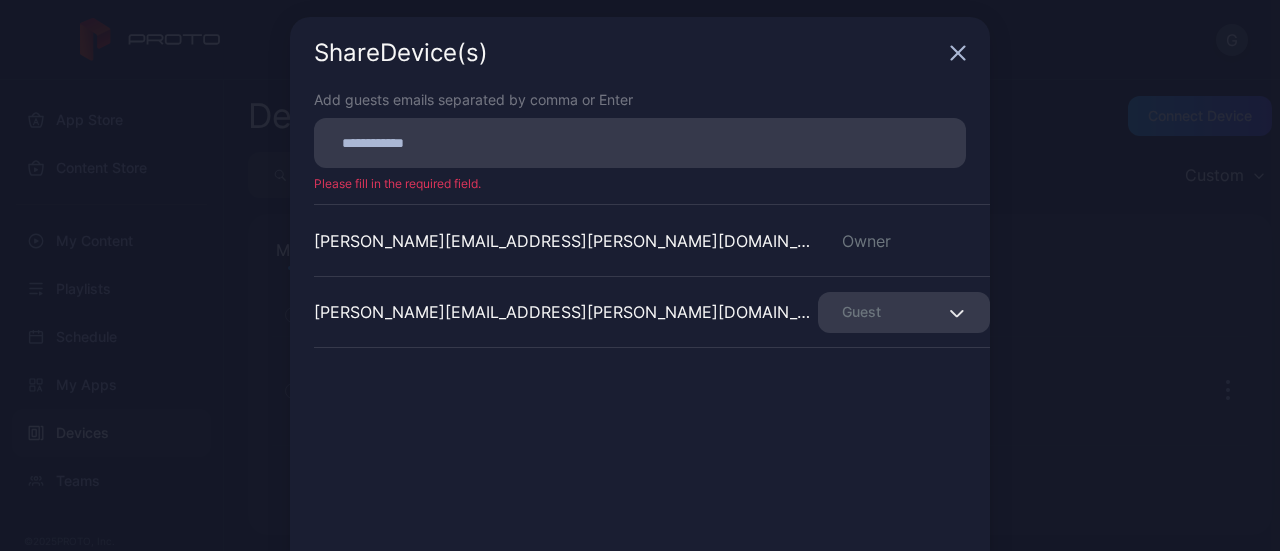 scroll, scrollTop: 0, scrollLeft: 0, axis: both 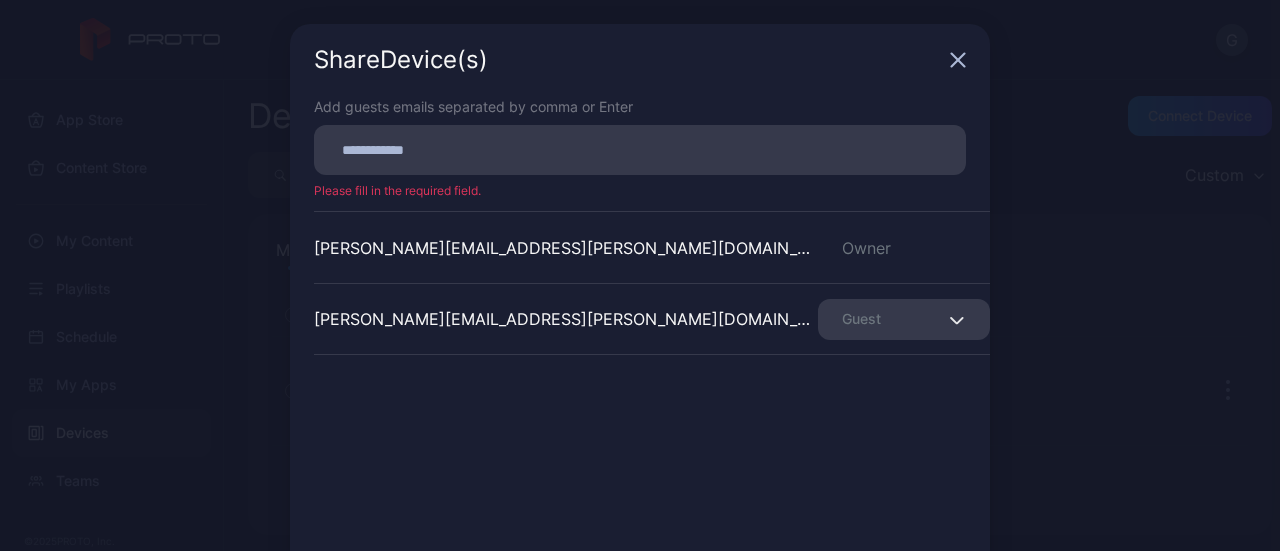 click 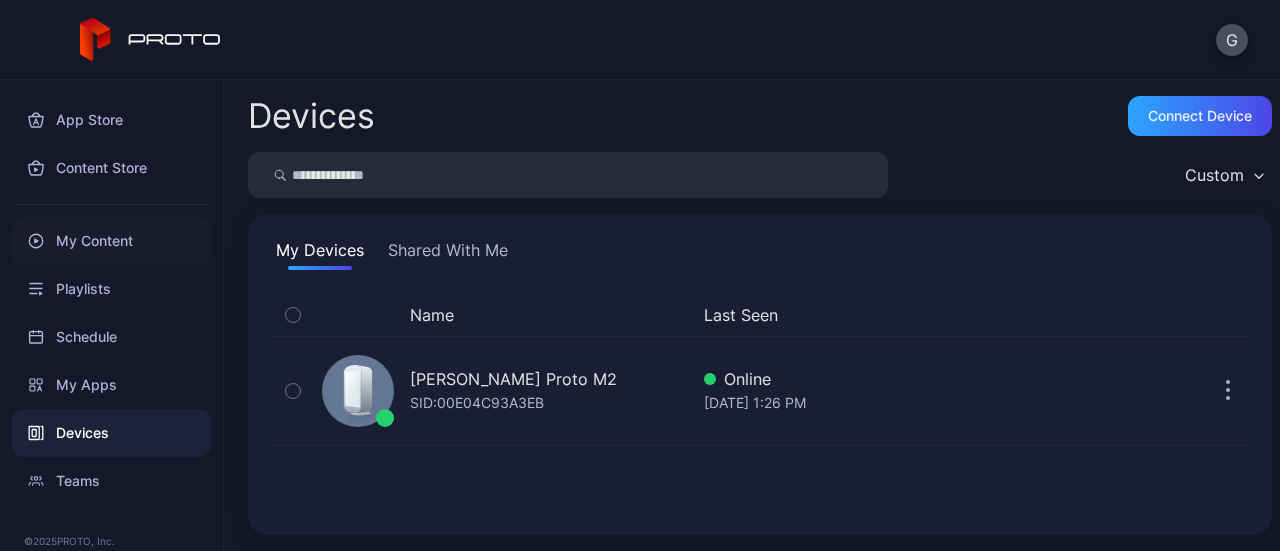 click on "My Content" at bounding box center [111, 241] 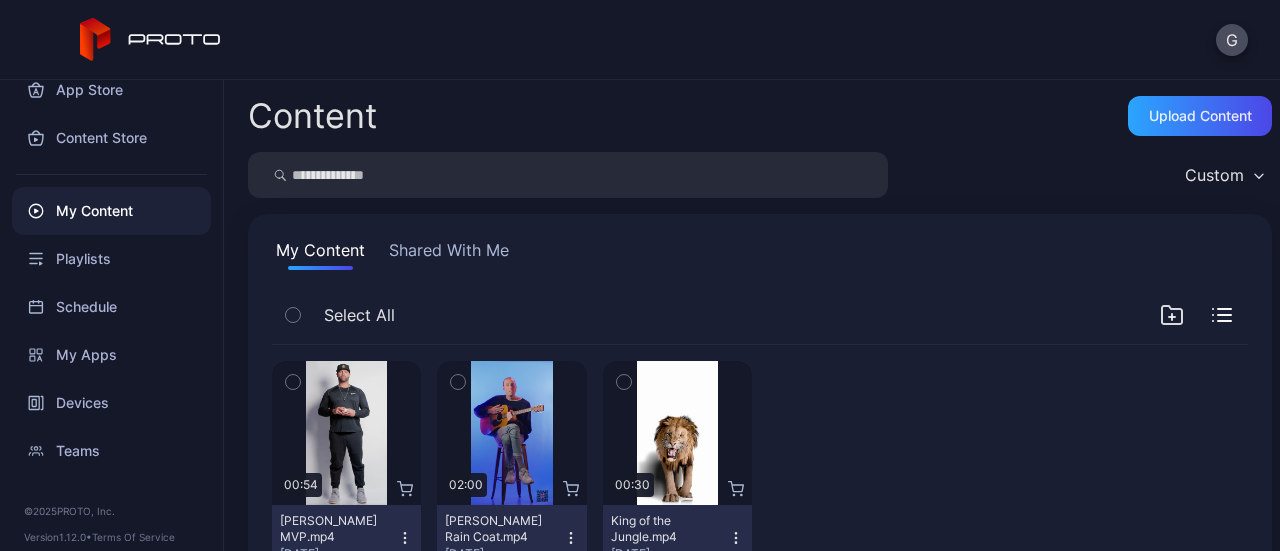 scroll, scrollTop: 45, scrollLeft: 0, axis: vertical 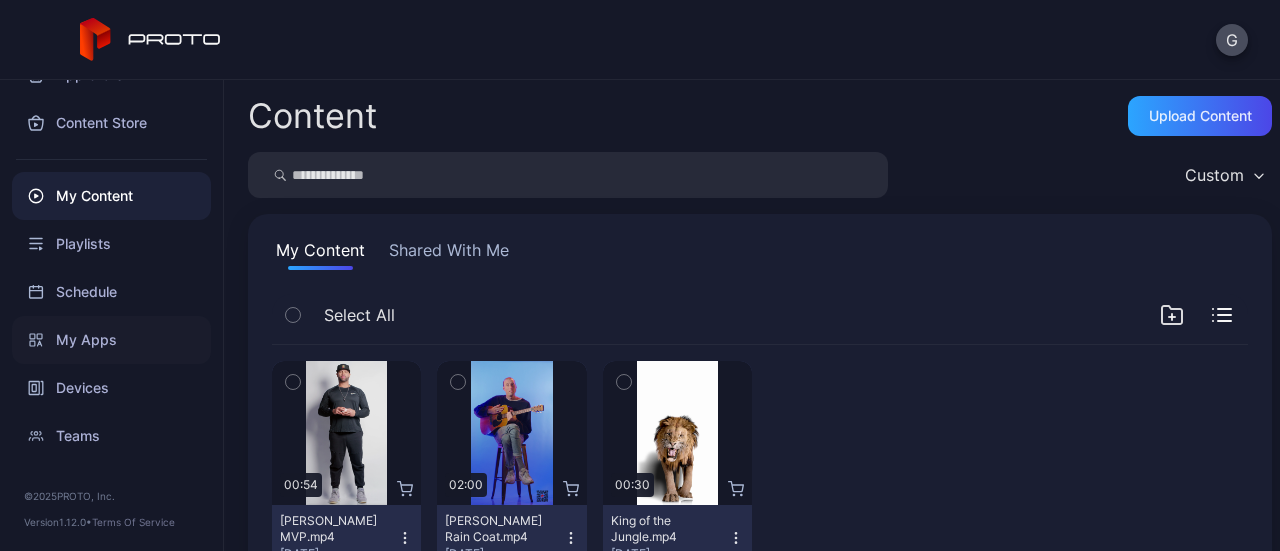 click on "My Apps" at bounding box center [111, 340] 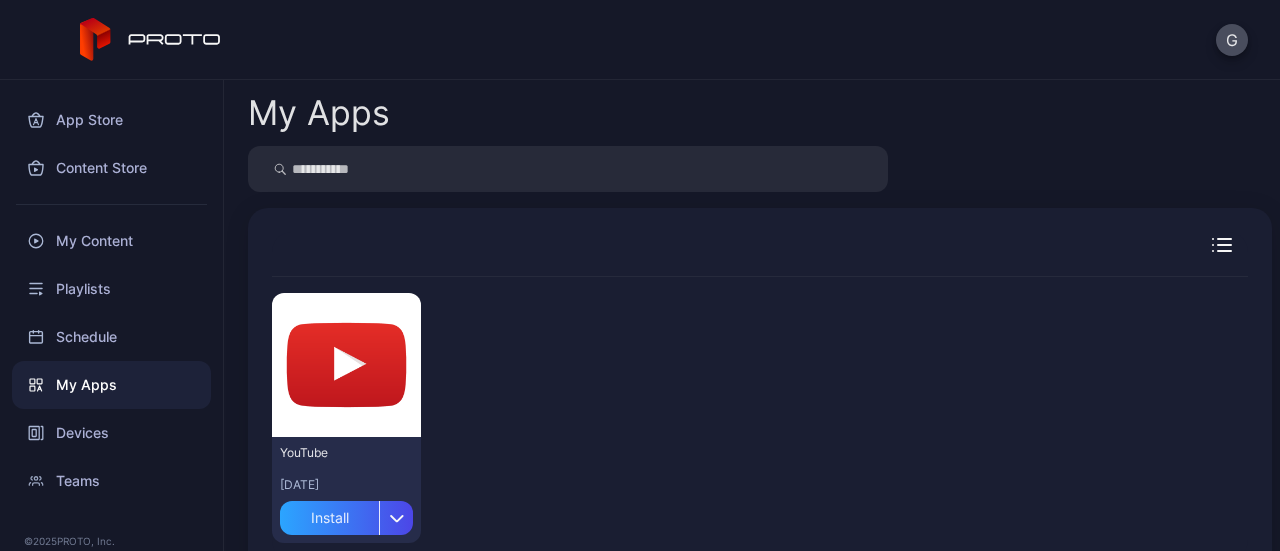 scroll, scrollTop: 45, scrollLeft: 0, axis: vertical 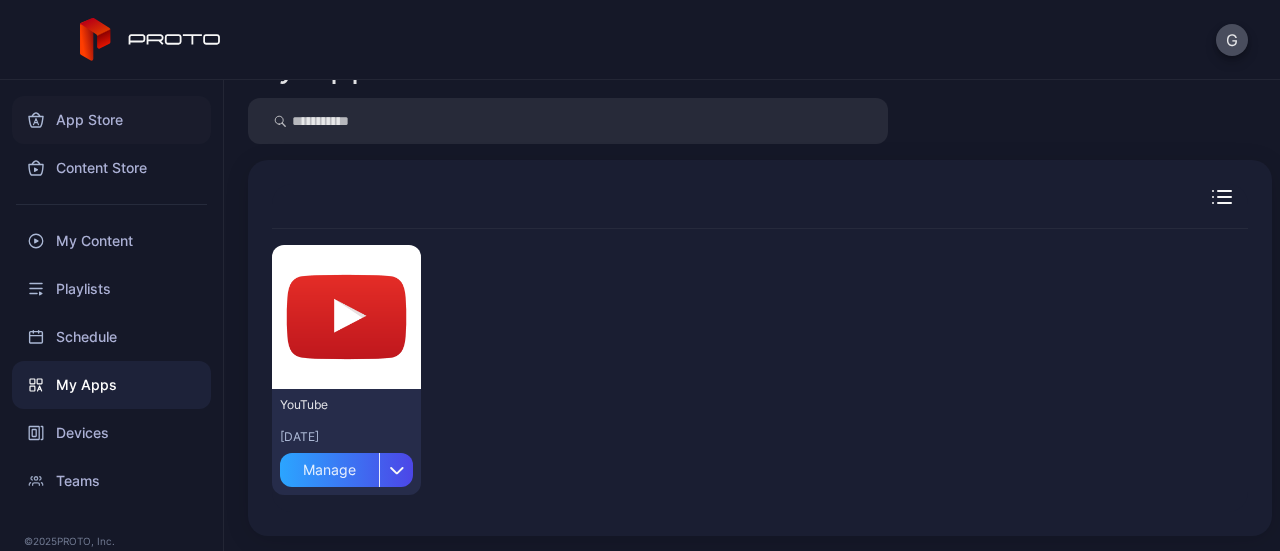 click on "App Store" at bounding box center [111, 120] 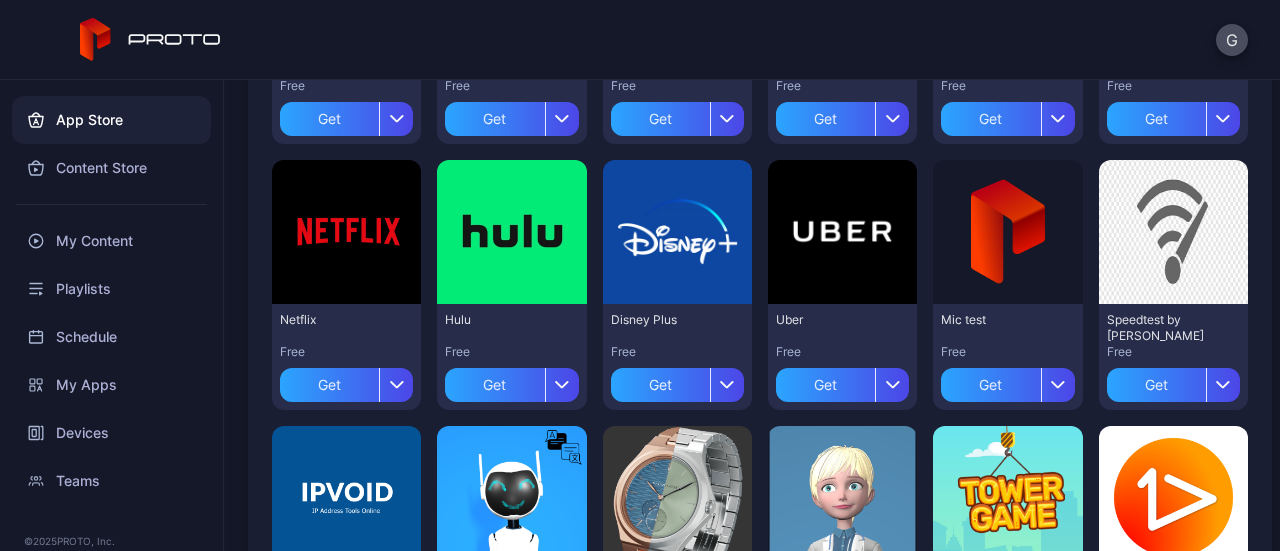 scroll, scrollTop: 500, scrollLeft: 0, axis: vertical 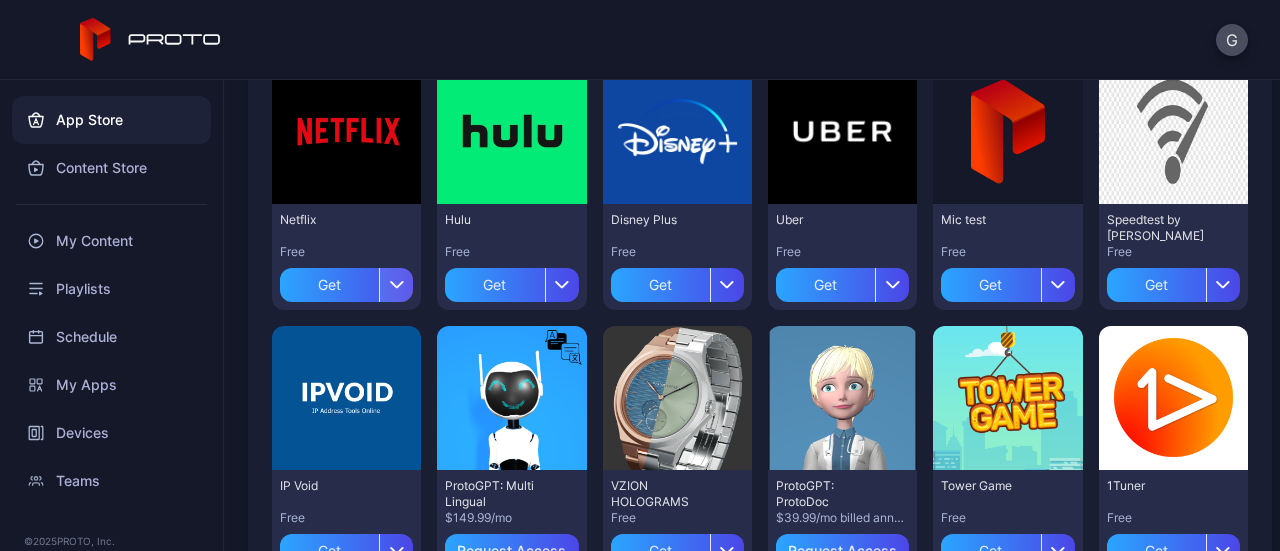 click 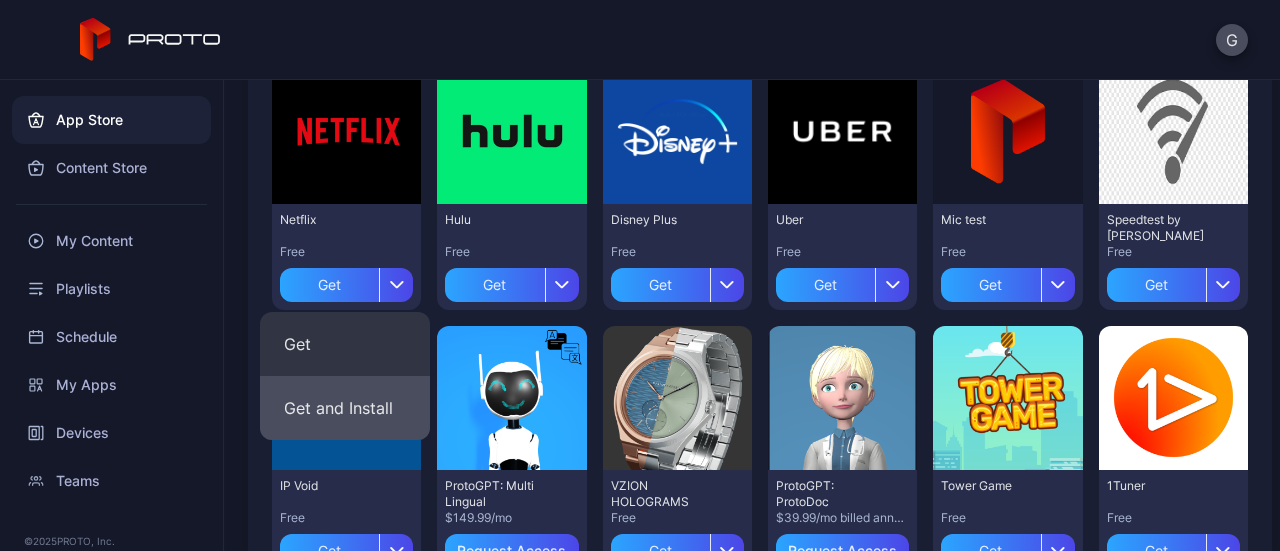 click on "Get and Install" at bounding box center (345, 408) 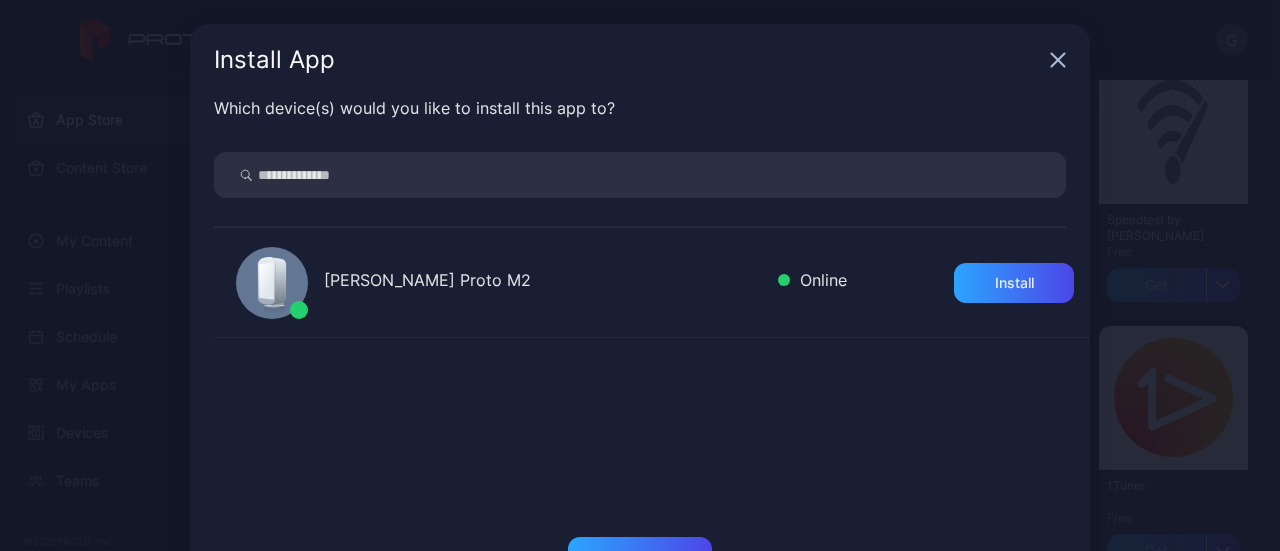 scroll, scrollTop: 74, scrollLeft: 0, axis: vertical 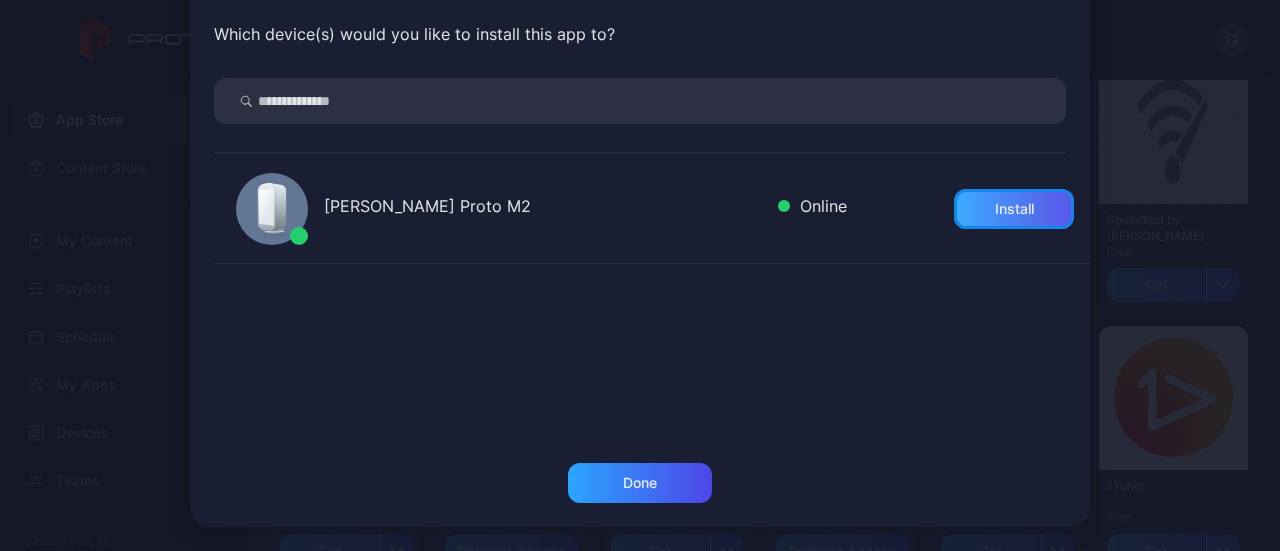 click on "Install" at bounding box center (1014, 209) 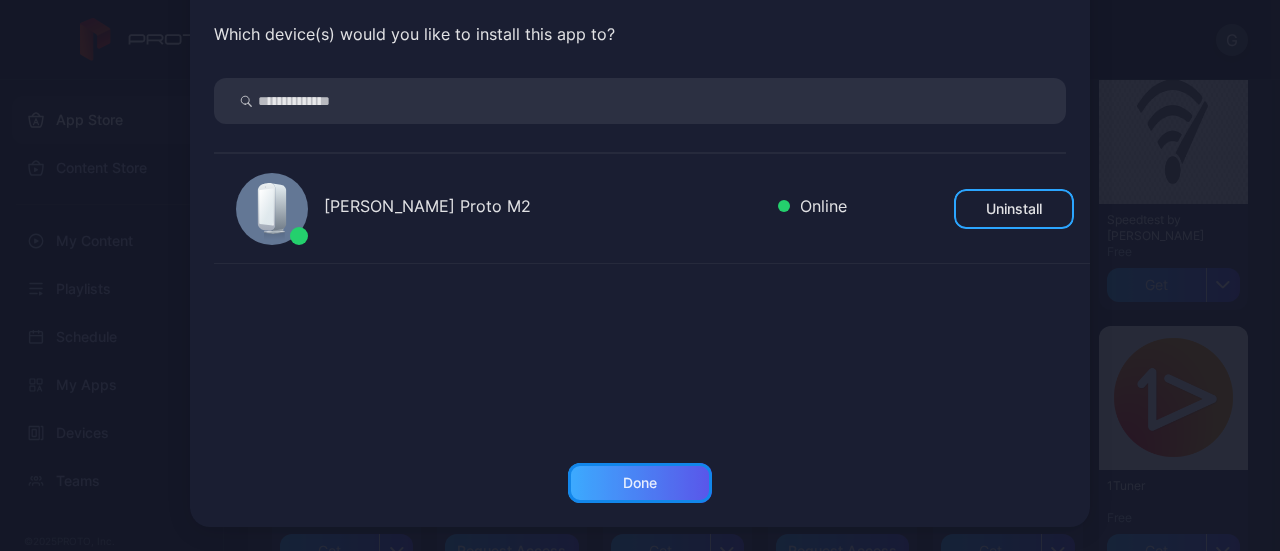 click on "Done" at bounding box center (640, 483) 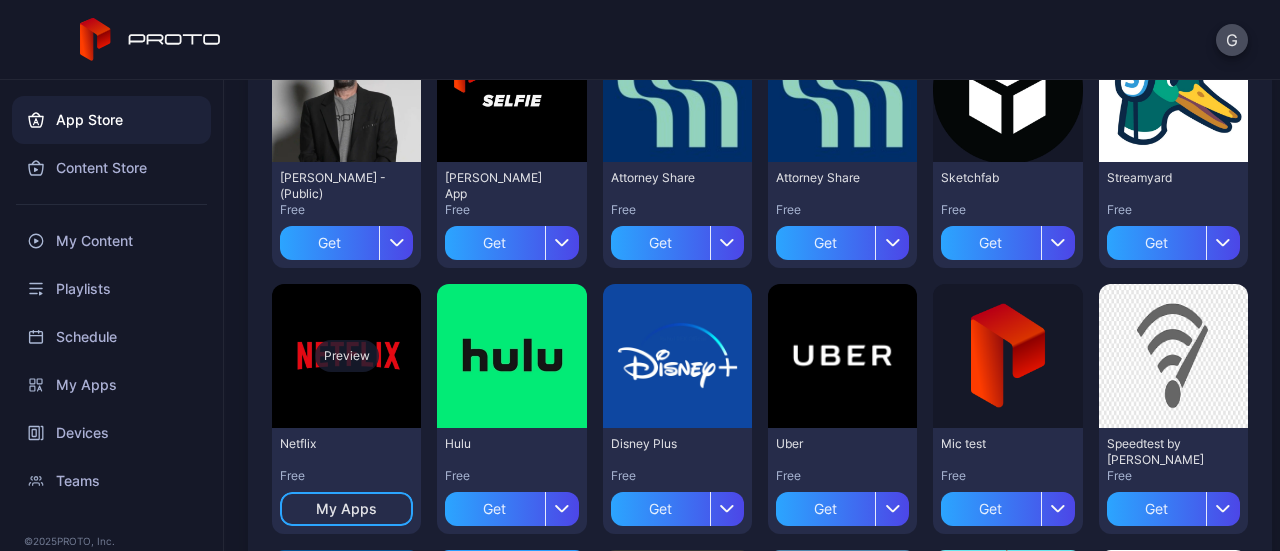 scroll, scrollTop: 0, scrollLeft: 0, axis: both 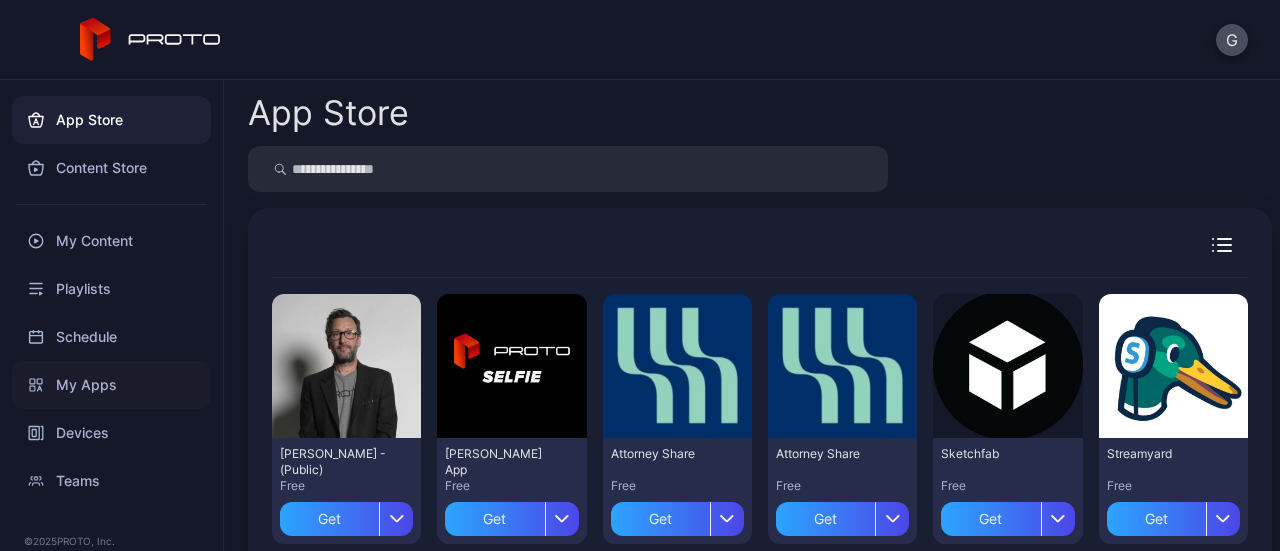 click on "My Apps" at bounding box center [111, 385] 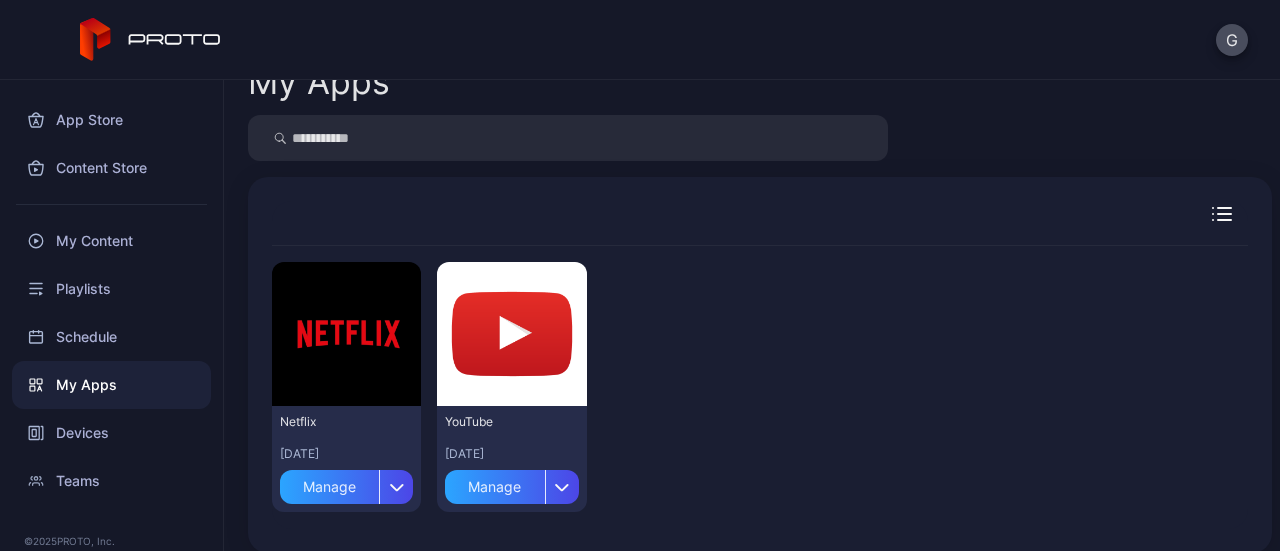 scroll, scrollTop: 48, scrollLeft: 0, axis: vertical 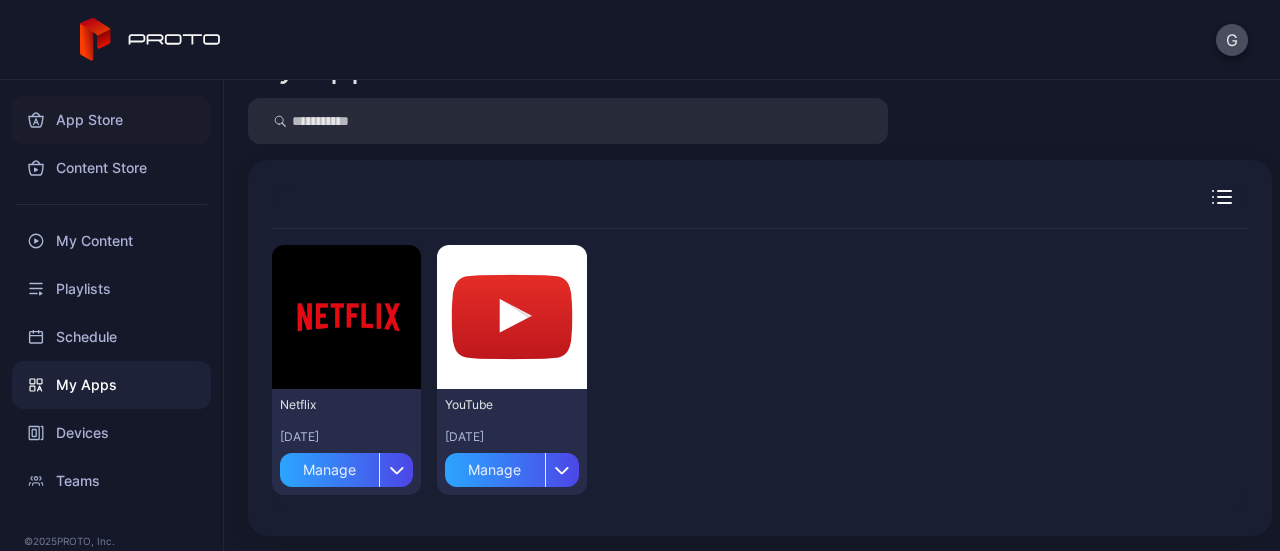 click on "App Store" at bounding box center [111, 120] 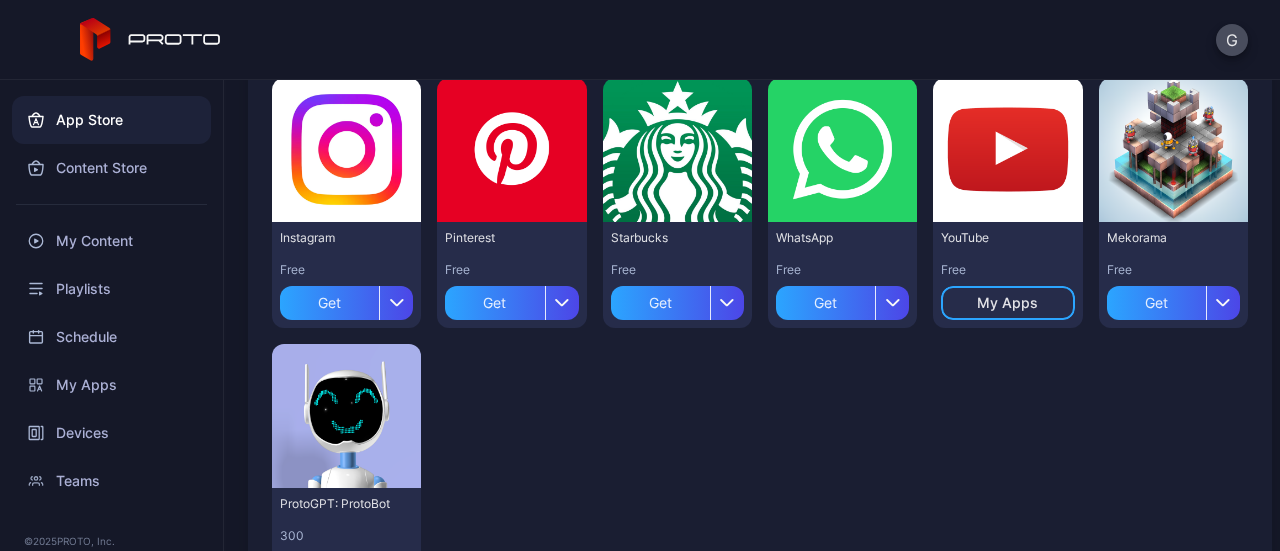 scroll, scrollTop: 1112, scrollLeft: 0, axis: vertical 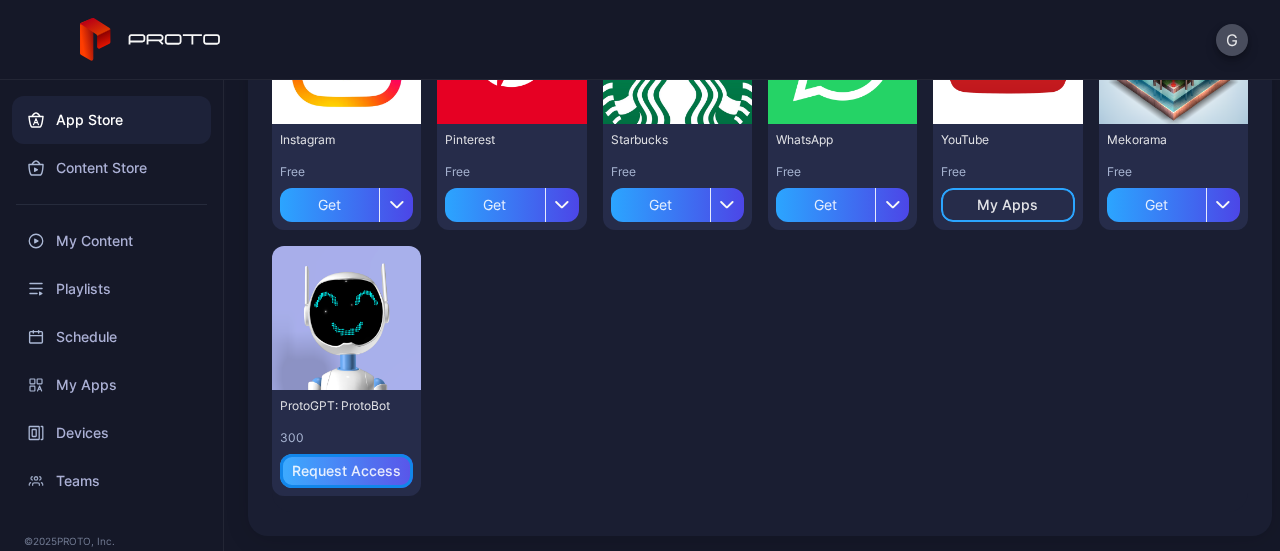click on "Request Access" at bounding box center (346, 471) 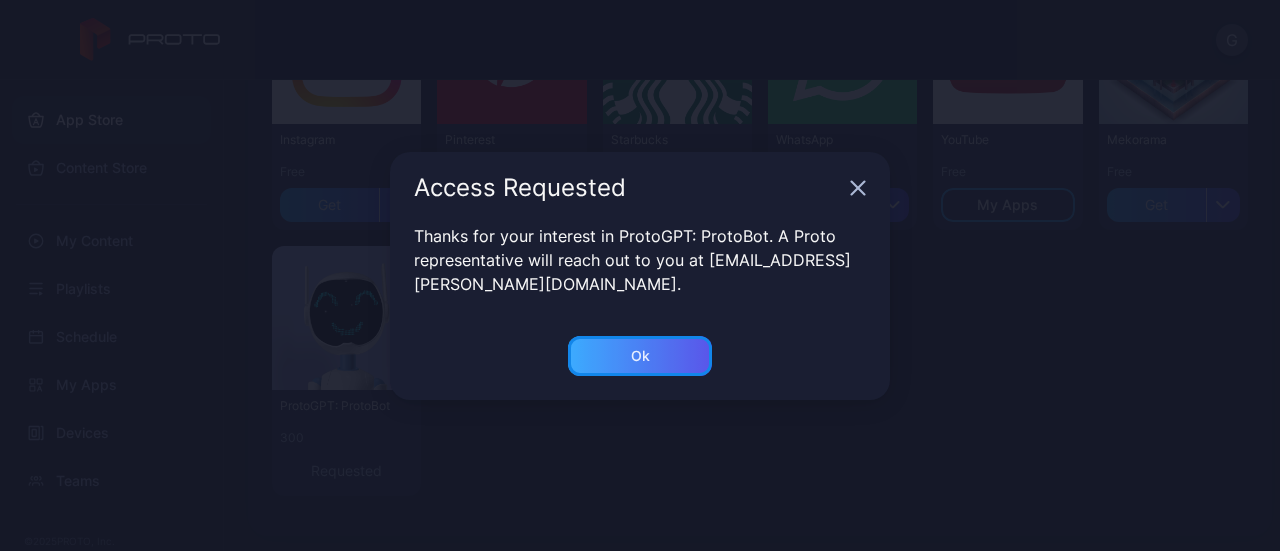 click on "Ok" at bounding box center (640, 356) 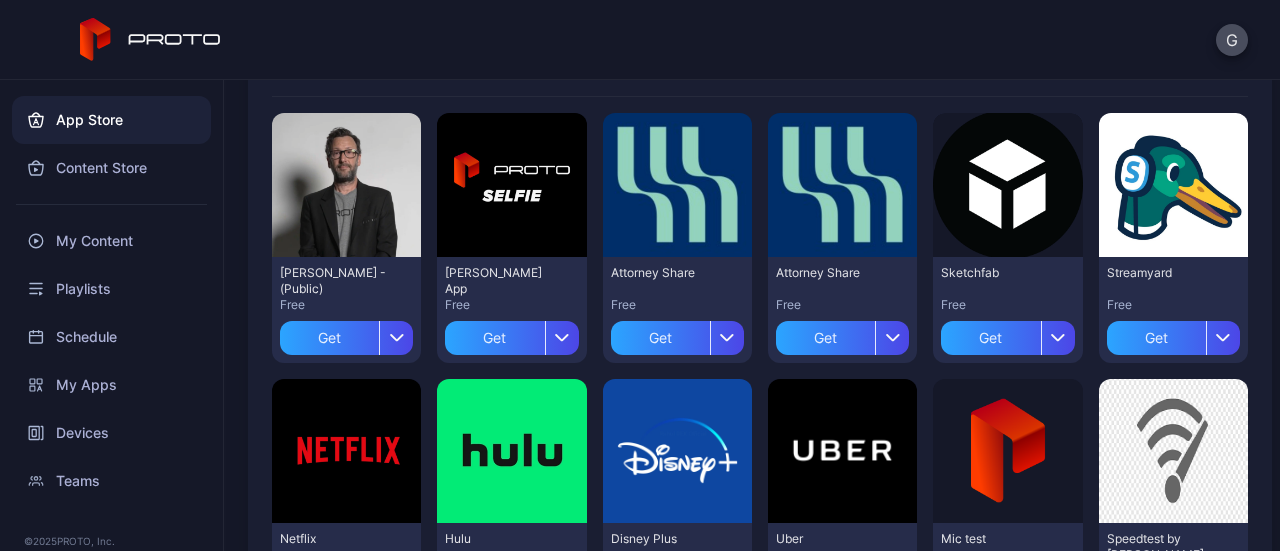 scroll, scrollTop: 212, scrollLeft: 0, axis: vertical 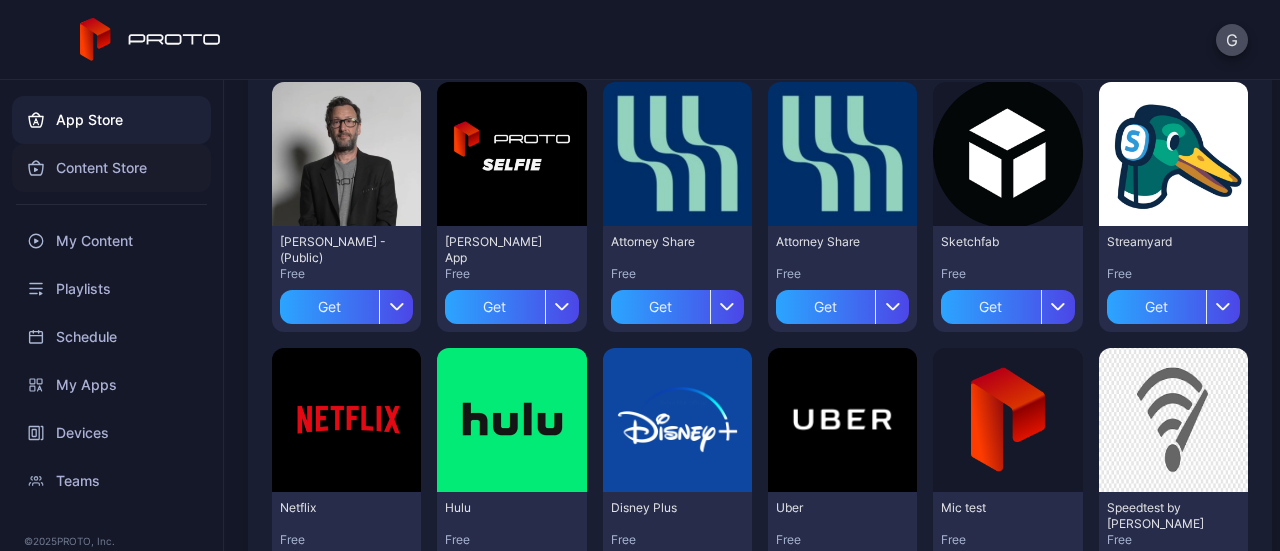 click on "Content Store" at bounding box center (111, 168) 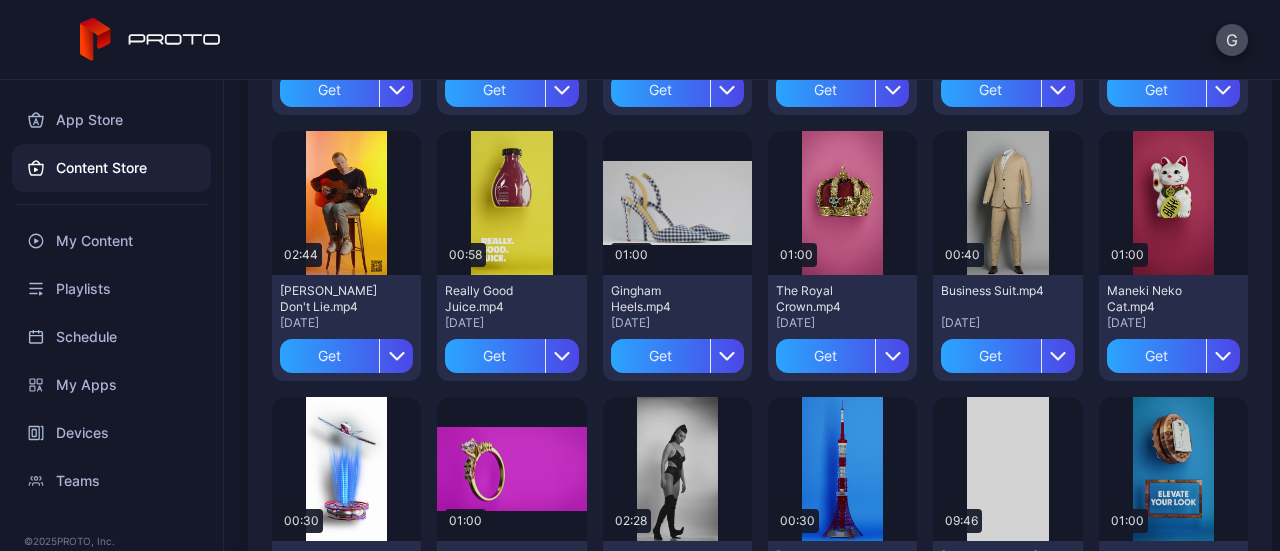 scroll, scrollTop: 2300, scrollLeft: 0, axis: vertical 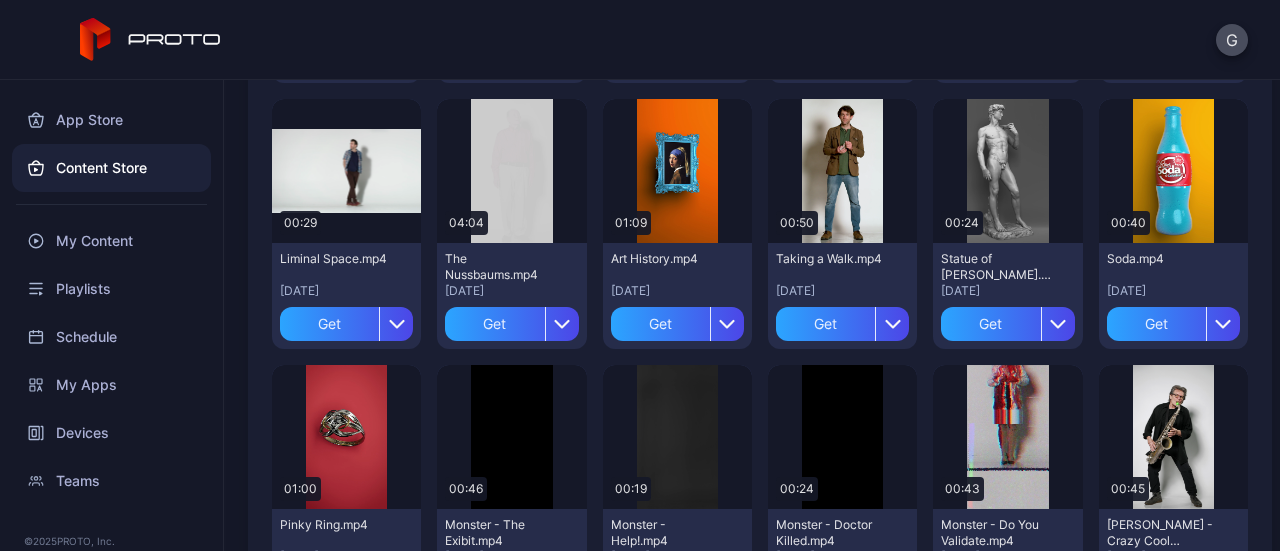 click on "Content Store" at bounding box center [111, 168] 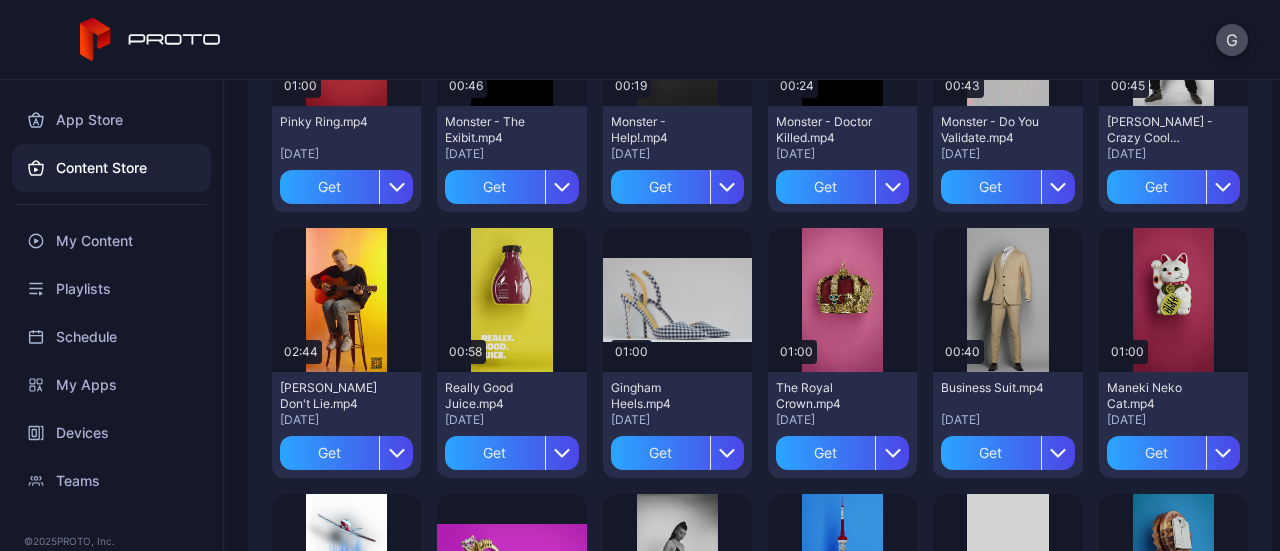 scroll, scrollTop: 2699, scrollLeft: 0, axis: vertical 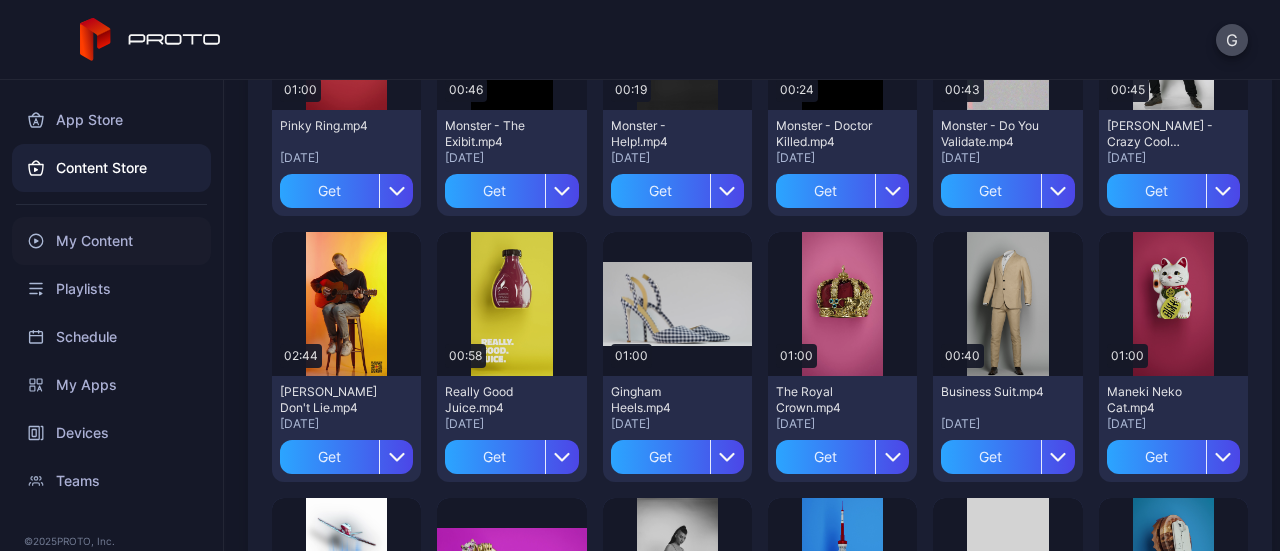 click on "My Content" at bounding box center [111, 241] 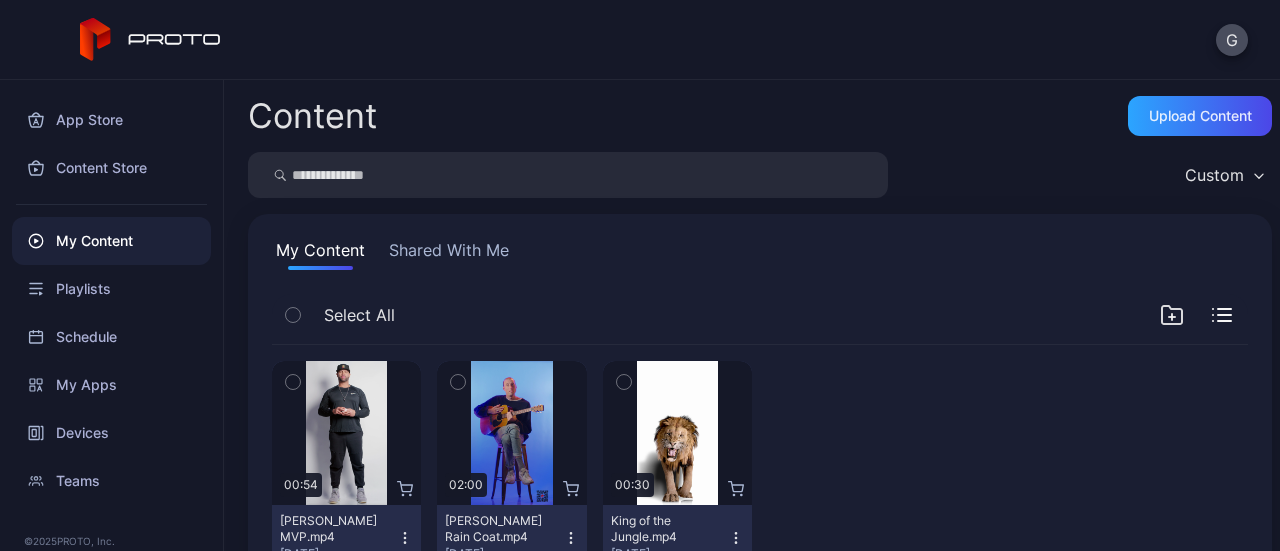 scroll, scrollTop: 74, scrollLeft: 0, axis: vertical 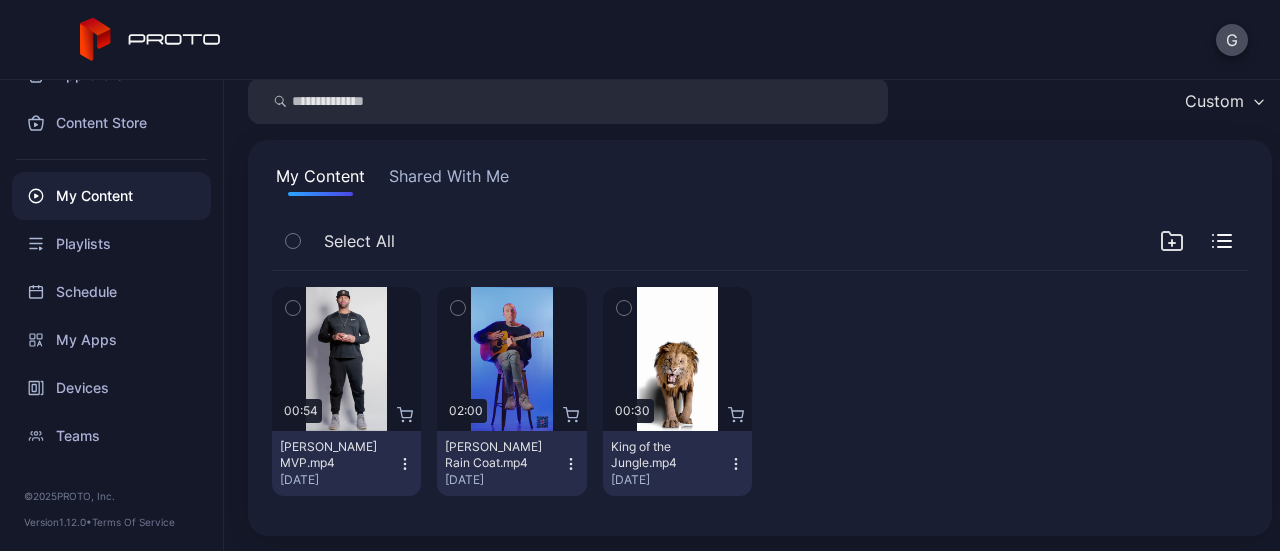 click on "Shared With Me" at bounding box center [449, 180] 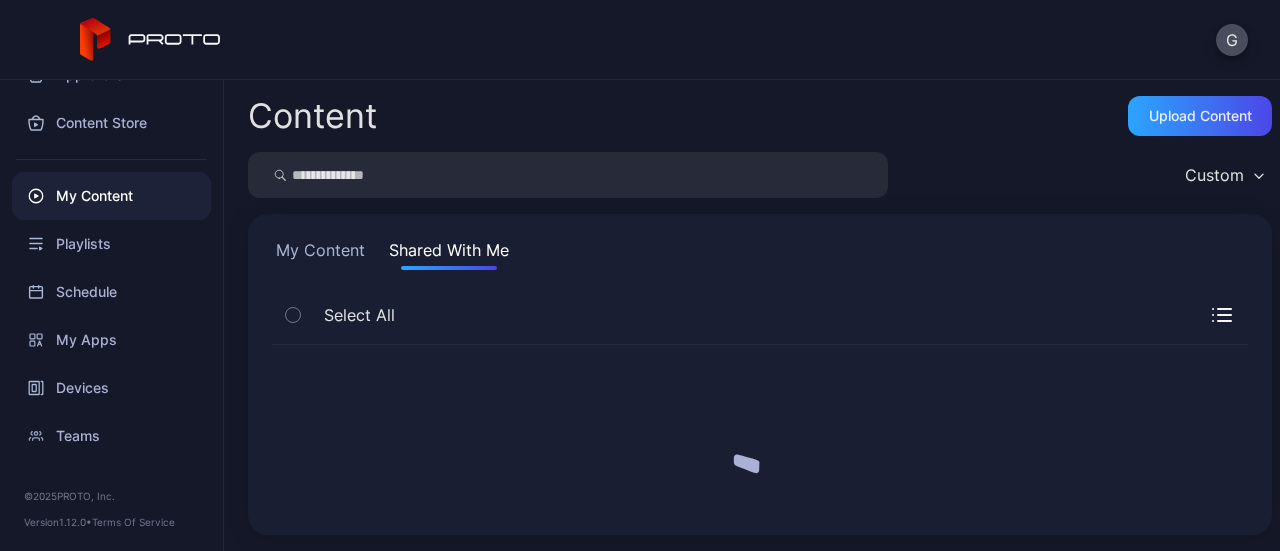 scroll, scrollTop: 0, scrollLeft: 0, axis: both 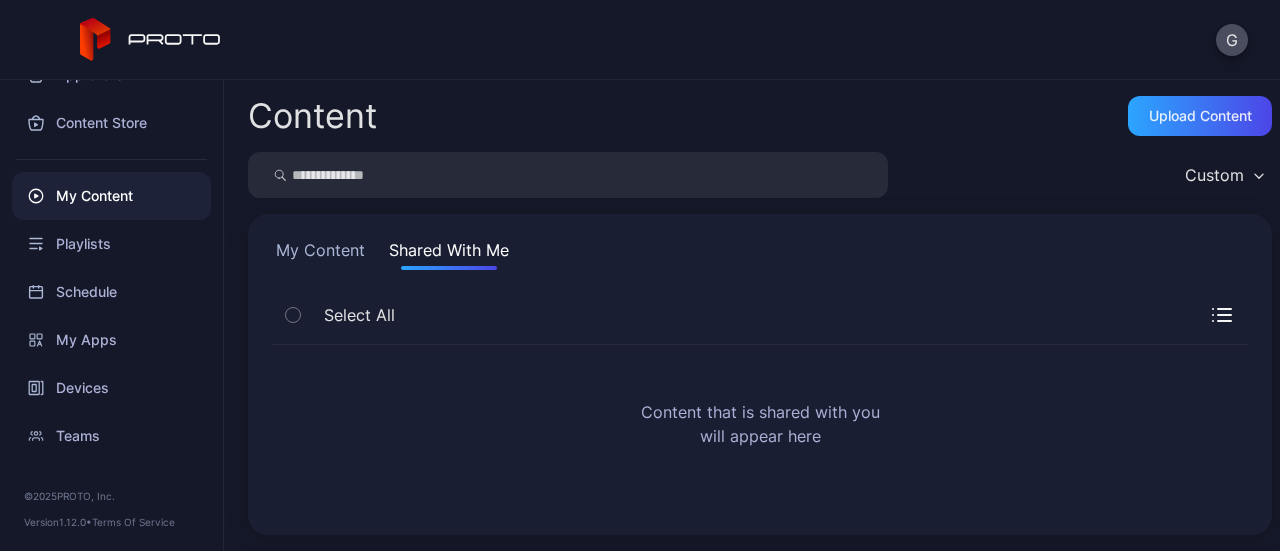 click on "My Content" at bounding box center [320, 254] 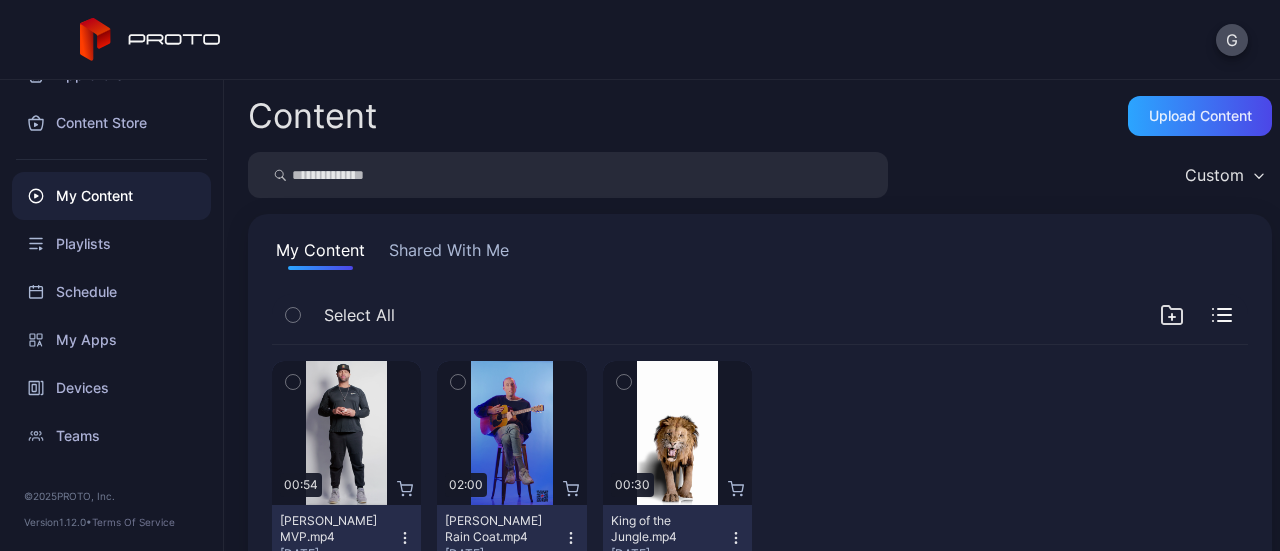 click 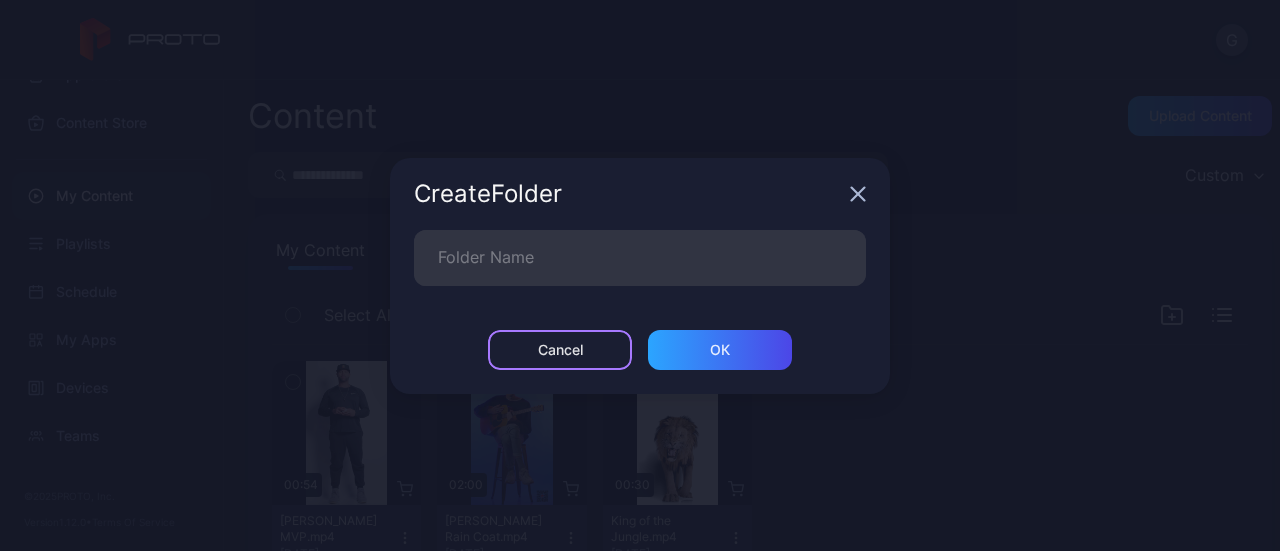 click on "Cancel" at bounding box center [560, 350] 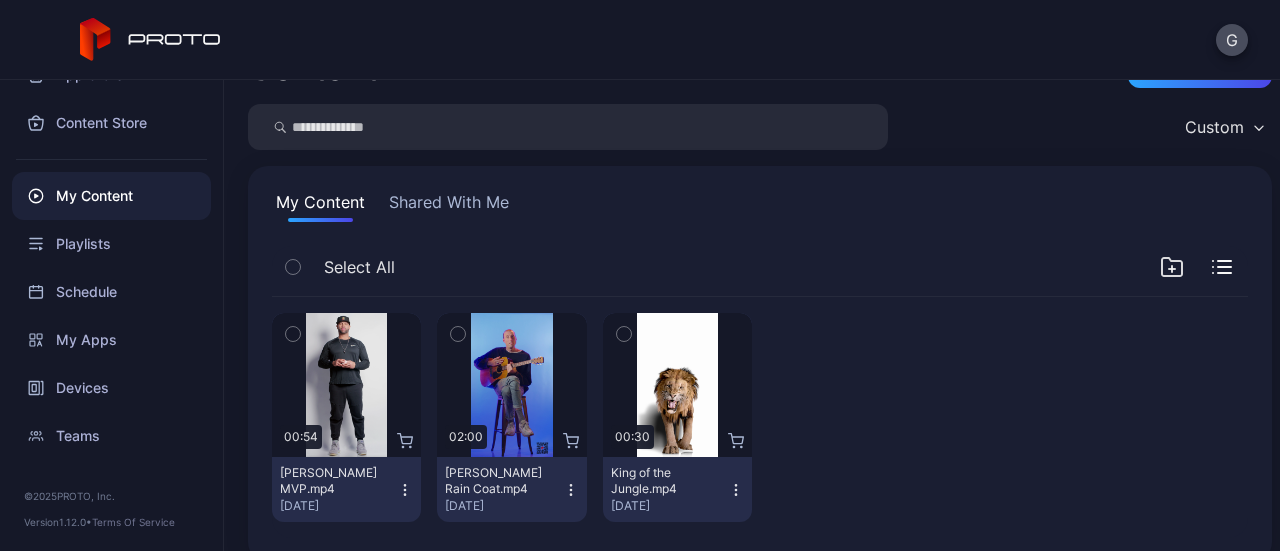scroll, scrollTop: 74, scrollLeft: 0, axis: vertical 